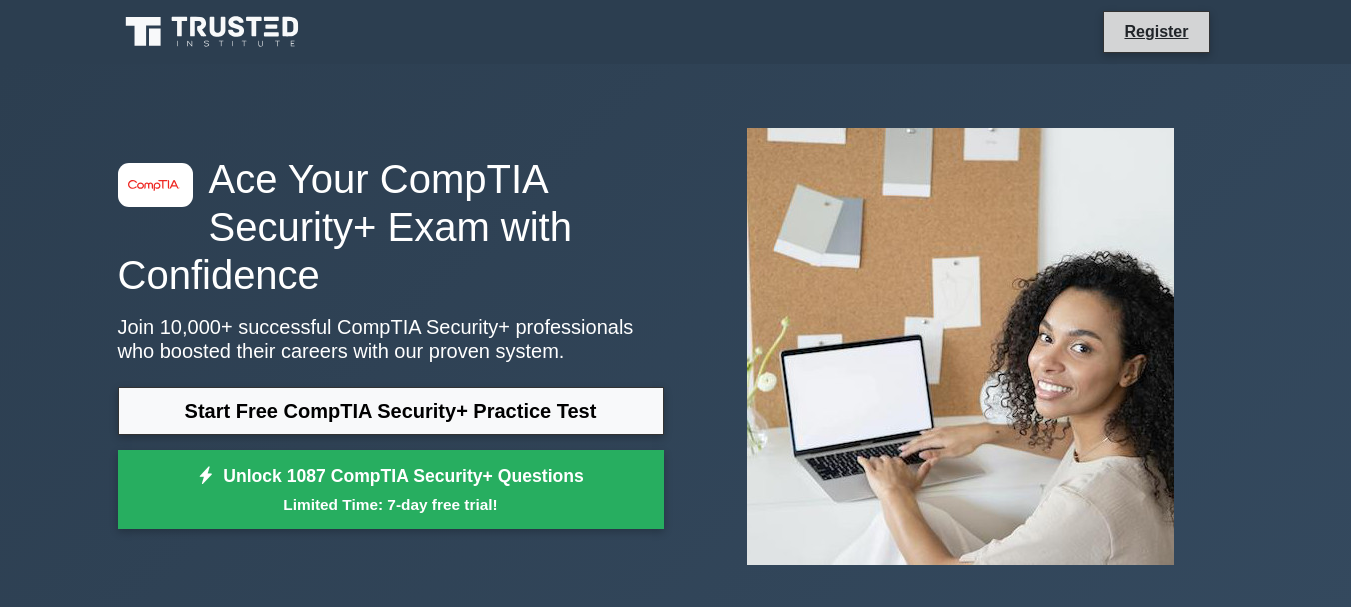 scroll, scrollTop: 0, scrollLeft: 0, axis: both 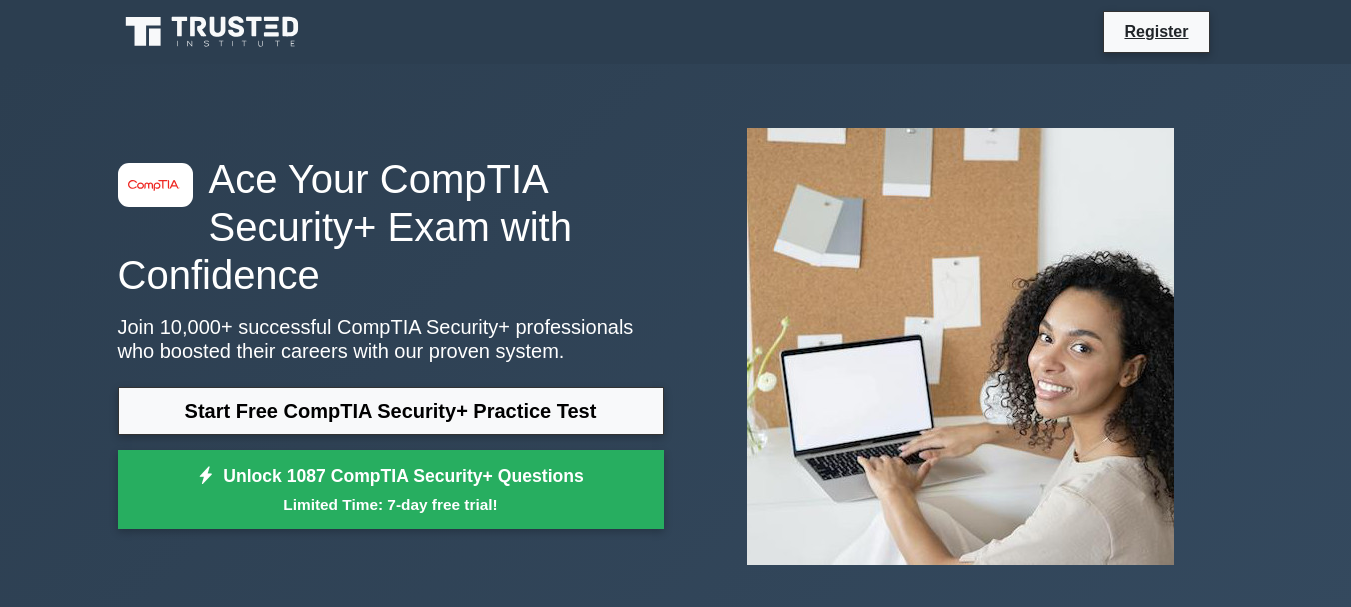 click on "Register" at bounding box center [675, 32] 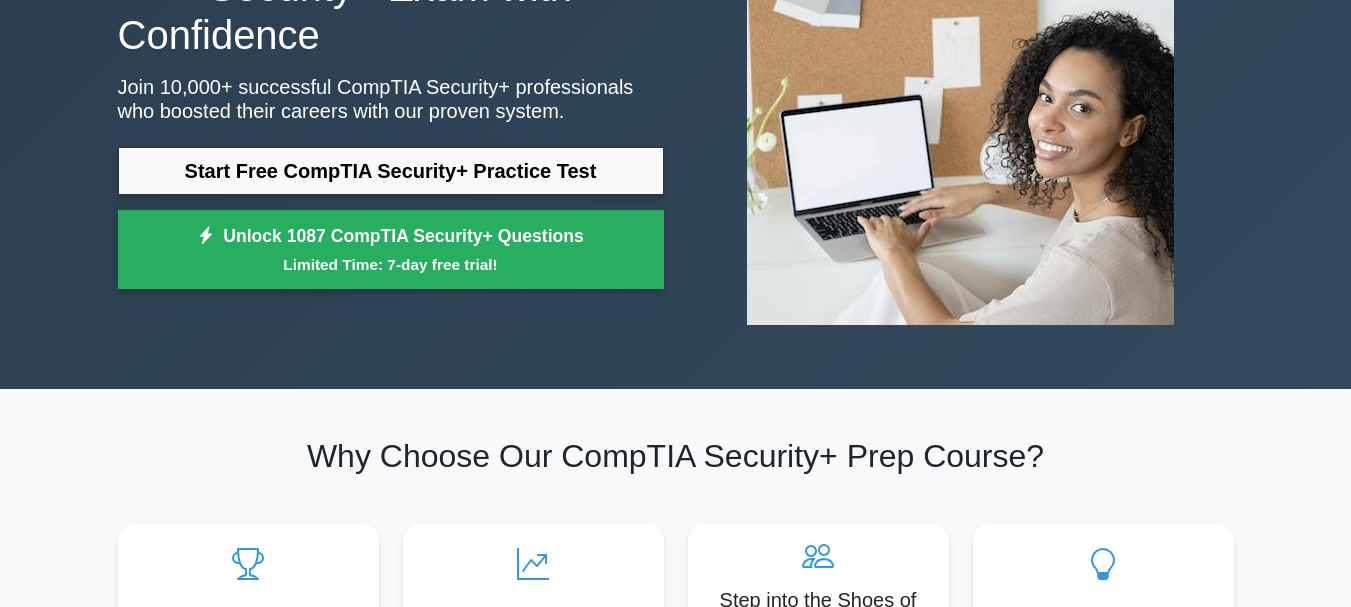 scroll, scrollTop: 200, scrollLeft: 0, axis: vertical 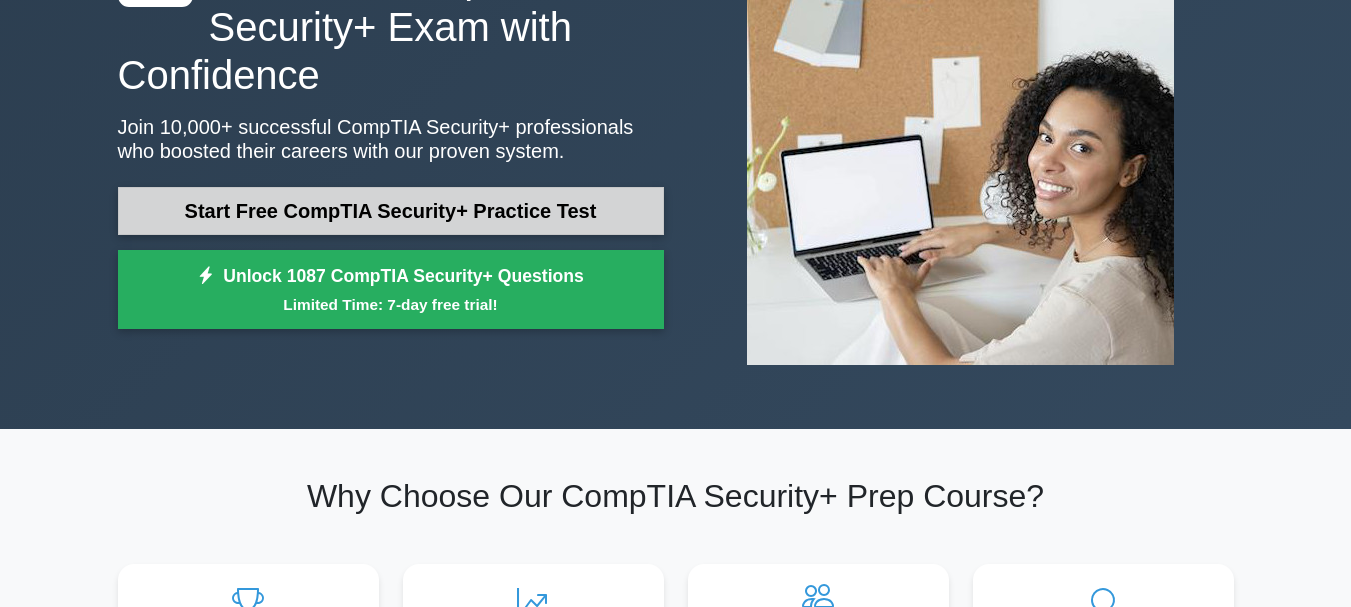 click on "Start Free CompTIA Security+ Practice Test" at bounding box center (391, 211) 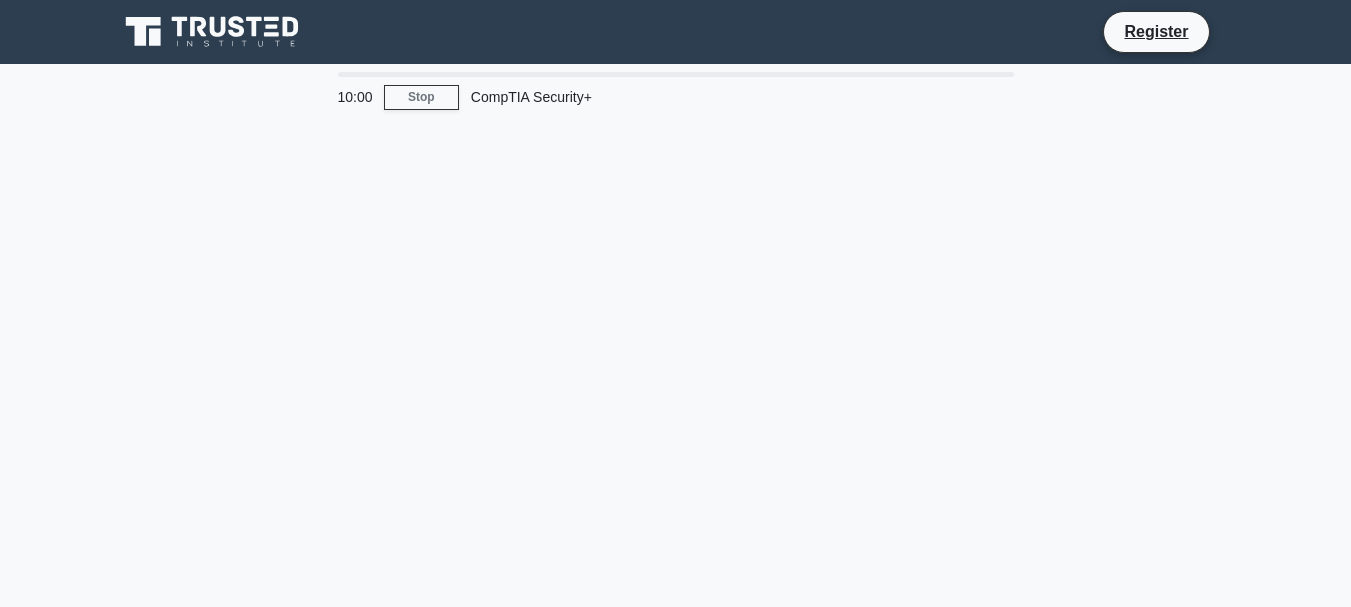 scroll, scrollTop: 0, scrollLeft: 0, axis: both 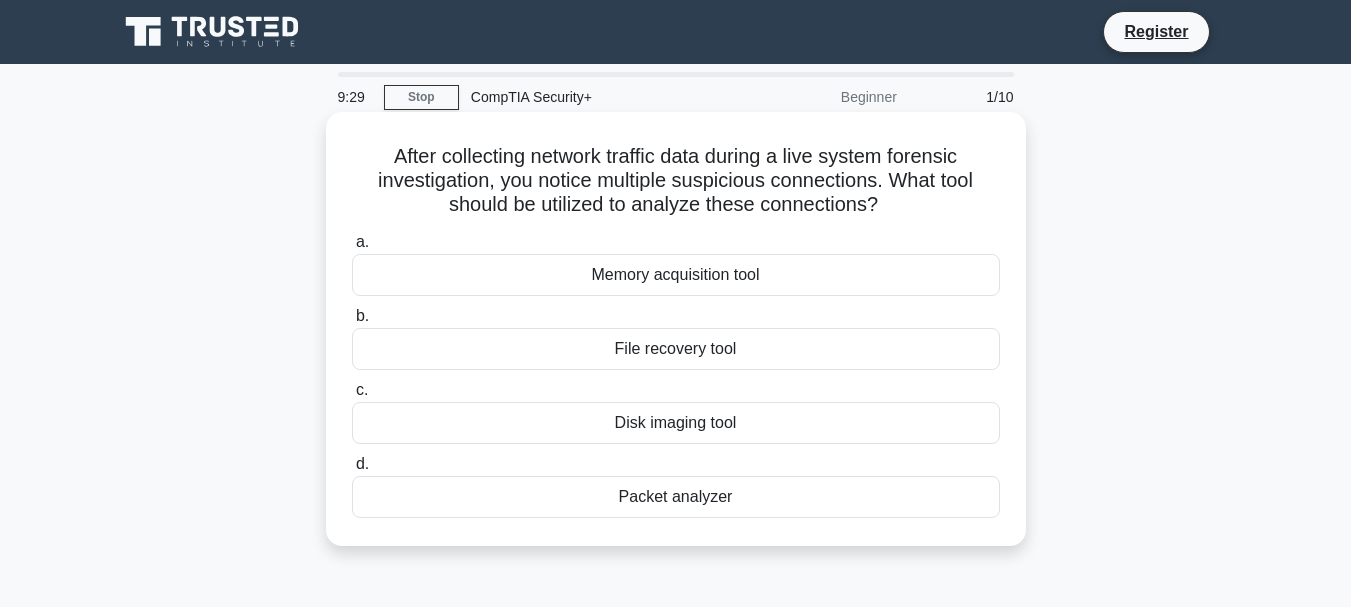click on "Packet analyzer" at bounding box center (676, 497) 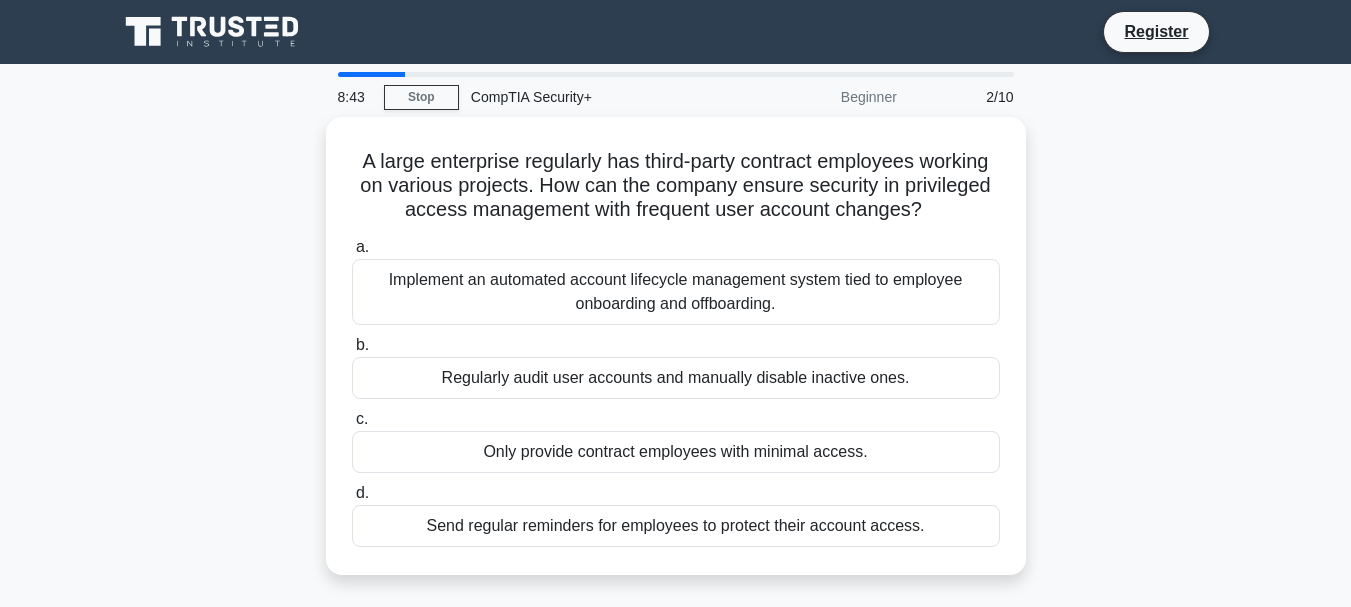 click on "A large enterprise regularly has third-party contract employees working on various projects. How can the company ensure security in privileged access management with frequent user account changes?
.spinner_0XTQ{transform-origin:center;animation:spinner_y6GP .75s linear infinite}@keyframes spinner_y6GP{100%{transform:rotate(360deg)}}
a.
b." at bounding box center [676, 358] 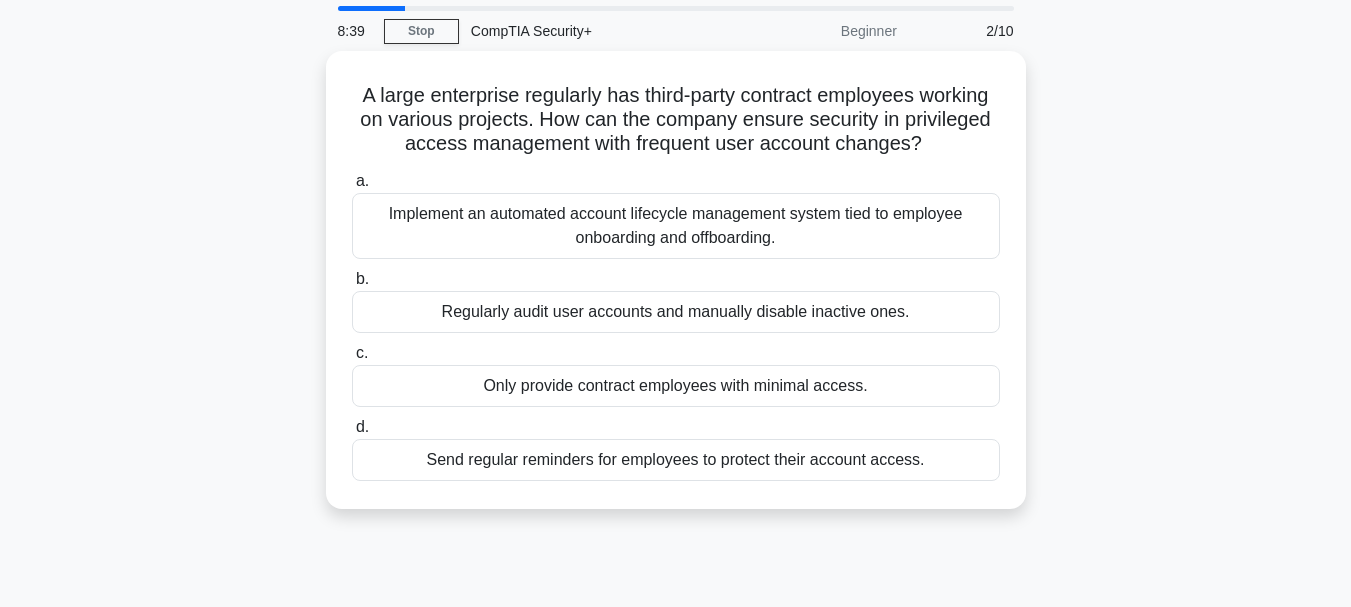scroll, scrollTop: 59, scrollLeft: 0, axis: vertical 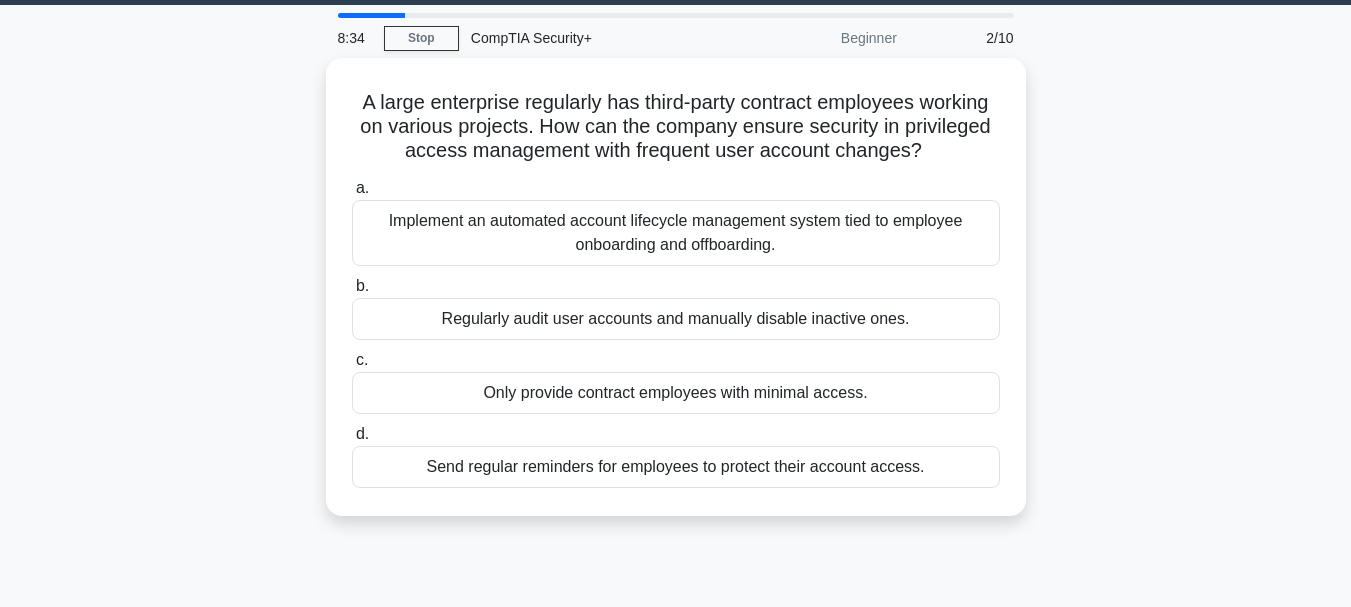 click on "A large enterprise regularly has third-party contract employees working on various projects. How can the company ensure security in privileged access management with frequent user account changes?
.spinner_0XTQ{transform-origin:center;animation:spinner_y6GP .75s linear infinite}@keyframes spinner_y6GP{100%{transform:rotate(360deg)}}
a.
b." at bounding box center (676, 299) 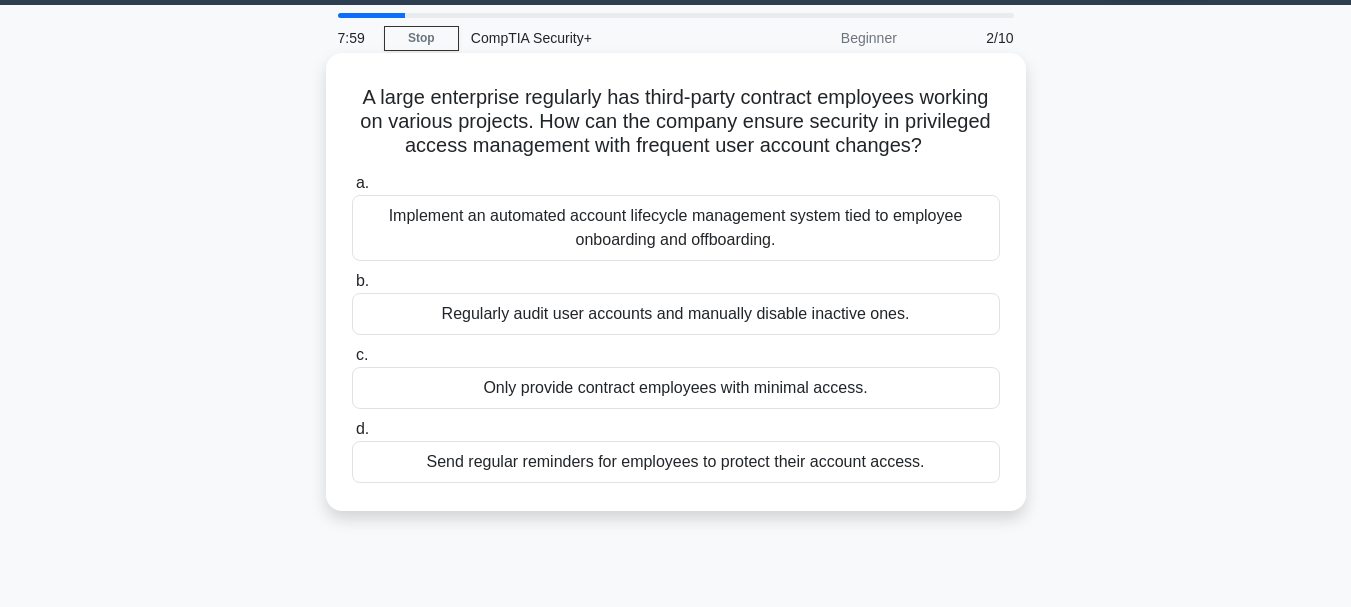 click on "Regularly audit user accounts and manually disable inactive ones." at bounding box center (676, 314) 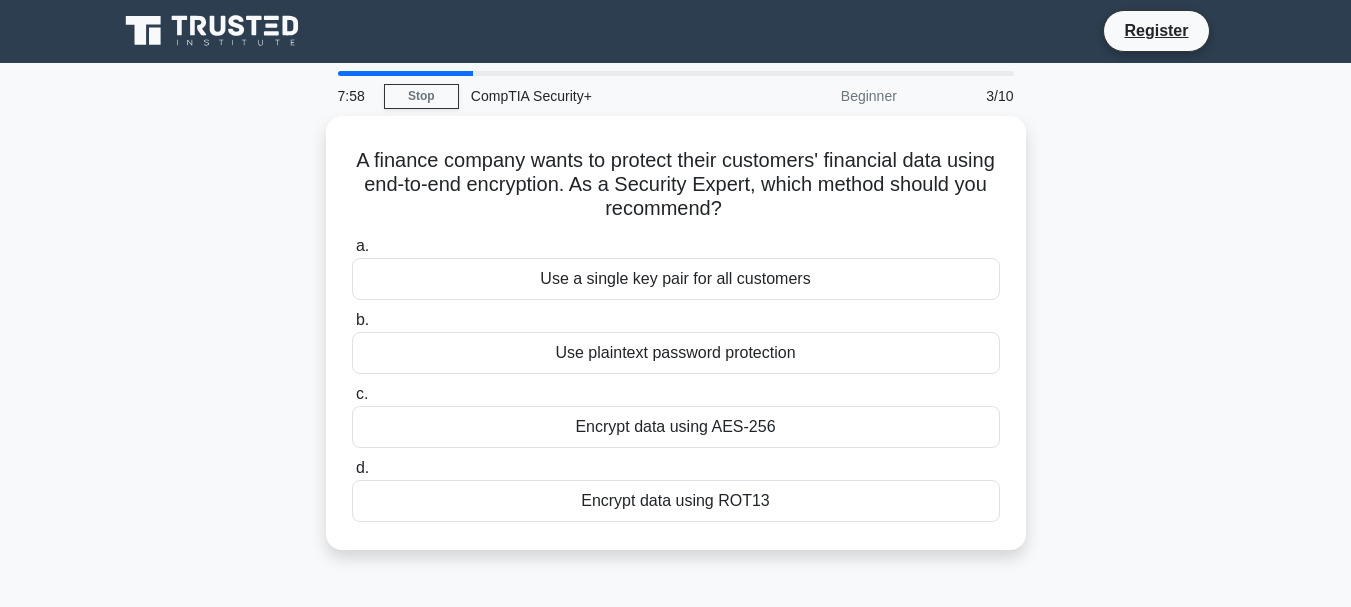 scroll, scrollTop: 0, scrollLeft: 0, axis: both 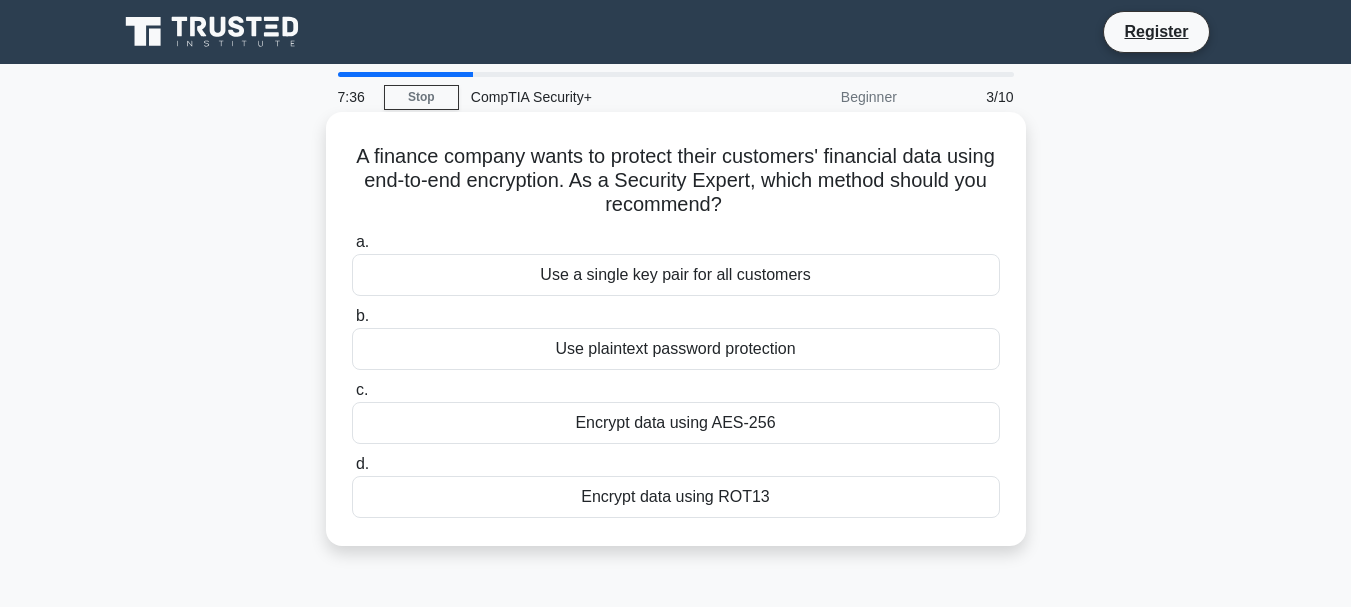 click on "Encrypt data using AES-256" at bounding box center (676, 423) 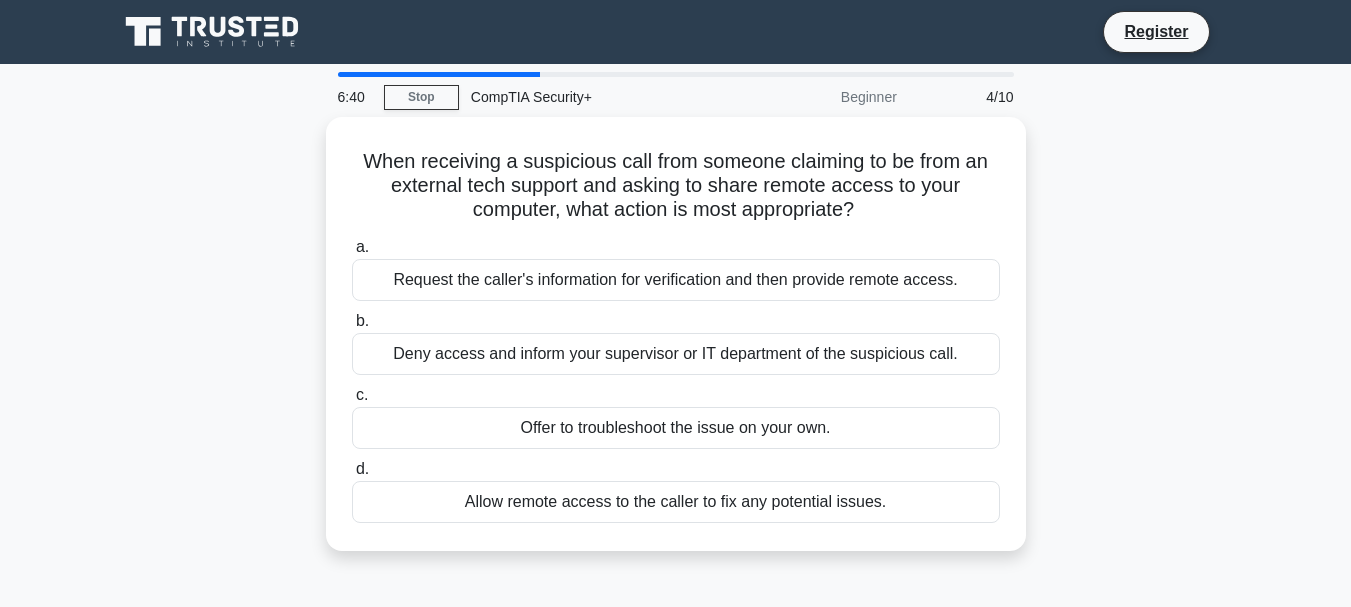click on "When receiving a suspicious call from someone claiming to be from an external tech support and asking to share remote access to your computer, what action is most appropriate?
.spinner_0XTQ{transform-origin:center;animation:spinner_y6GP .75s linear infinite}@keyframes spinner_y6GP{100%{transform:rotate(360deg)}}
a.
Request the caller's information for verification and then provide remote access." at bounding box center (676, 346) 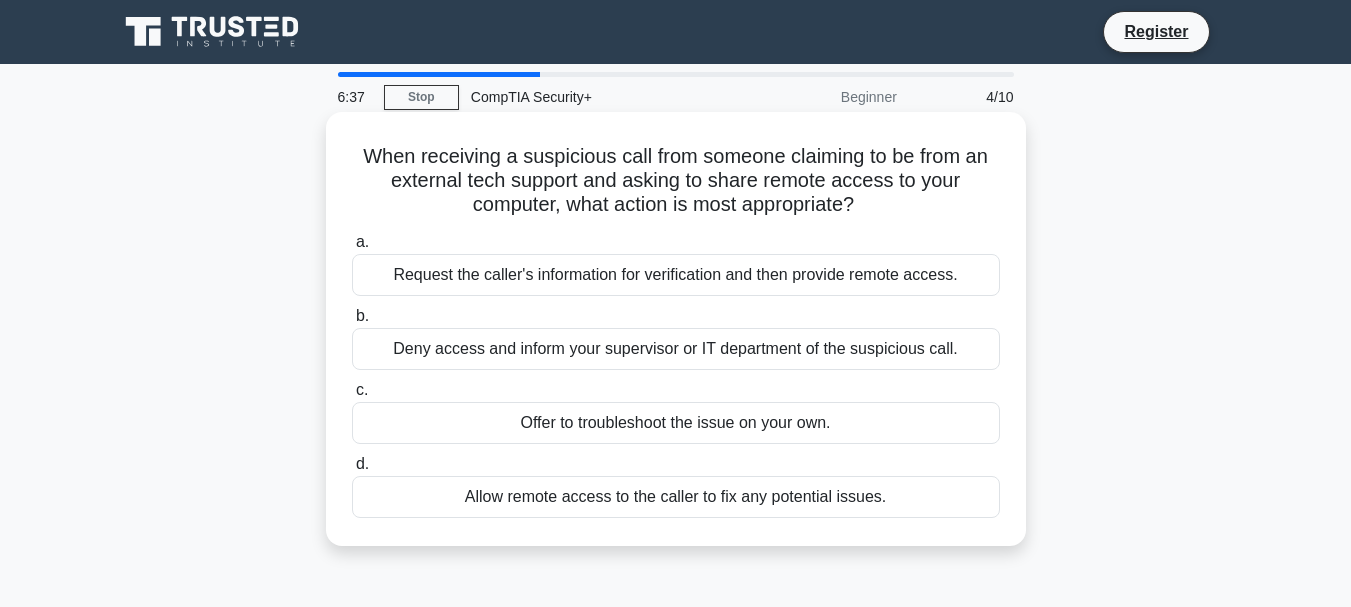 click on "Request the caller's information for verification and then provide remote access." at bounding box center [676, 275] 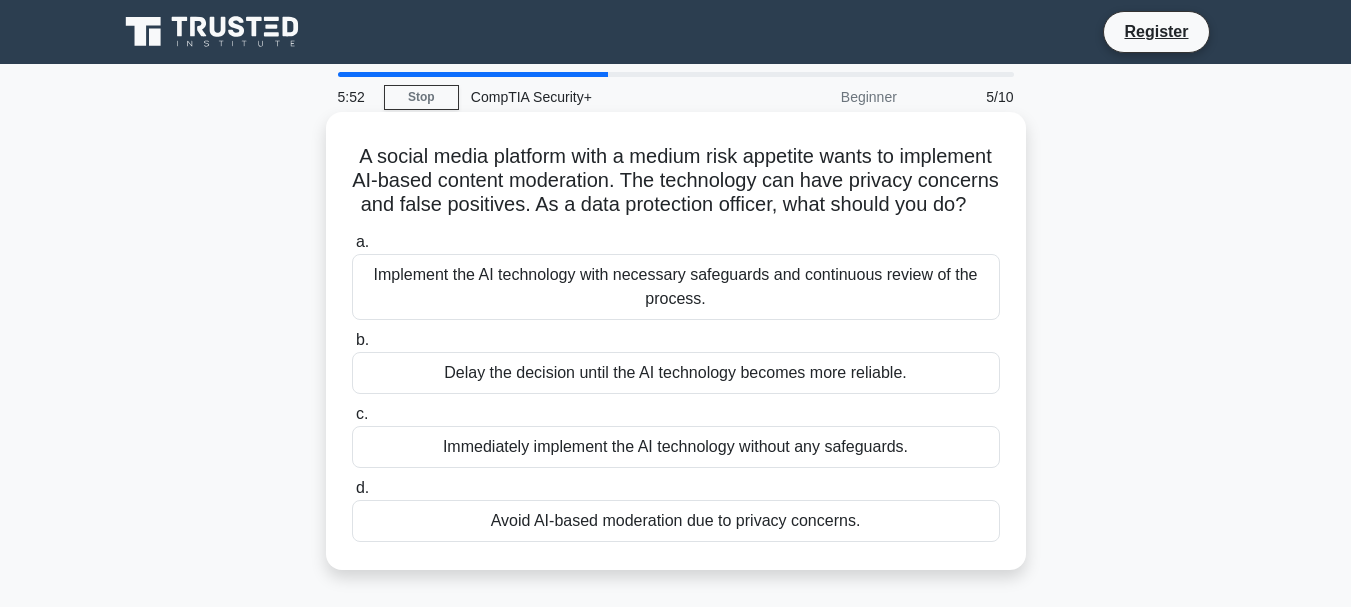 click on "Implement the AI technology with necessary safeguards and continuous review of the process." at bounding box center (676, 287) 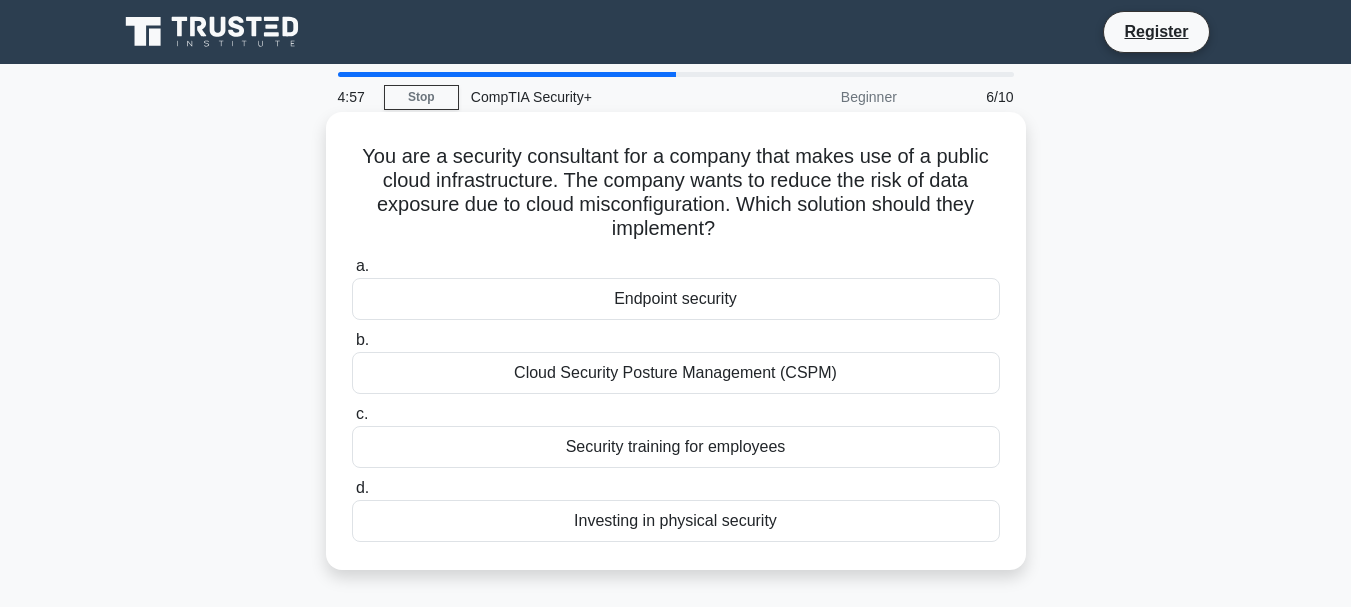 click on "Endpoint security" at bounding box center (676, 299) 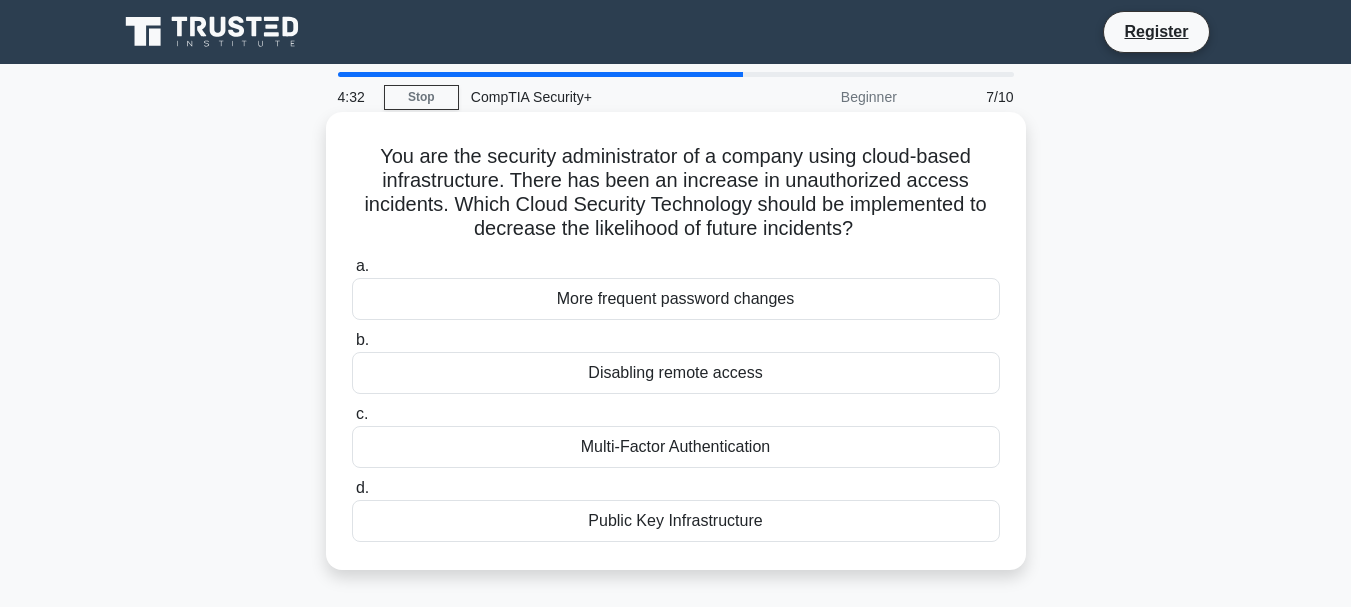 click on "Multi-Factor Authentication" at bounding box center [676, 447] 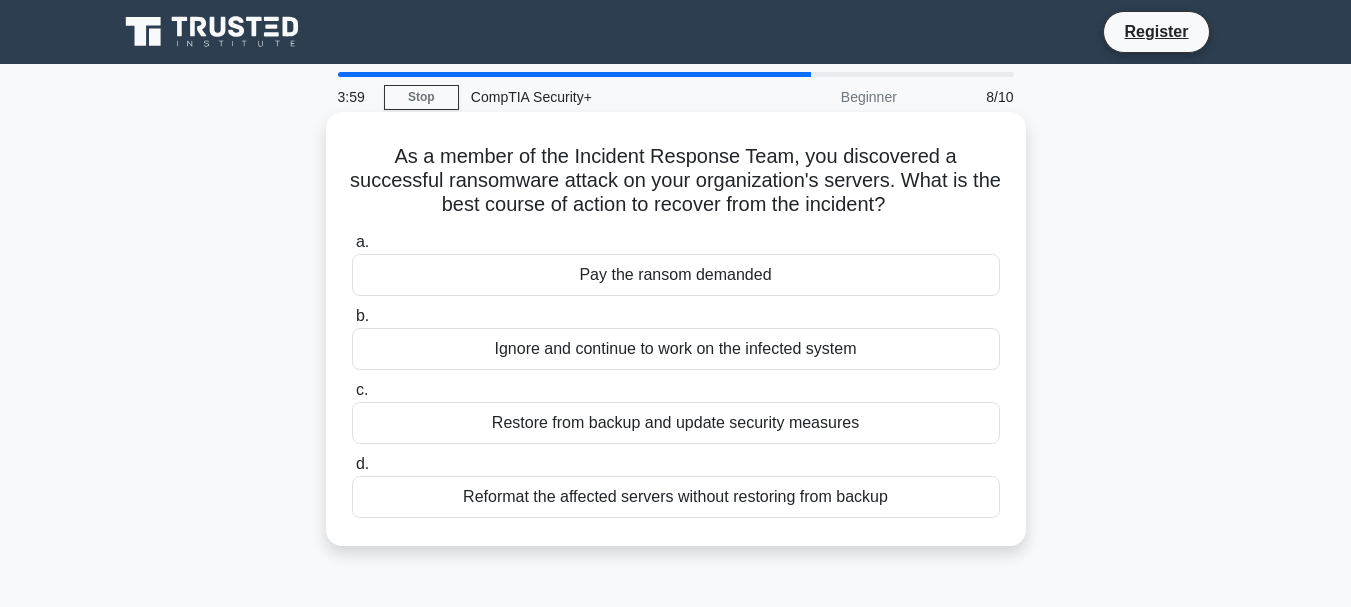 click on "Restore from backup and update security measures" at bounding box center (676, 423) 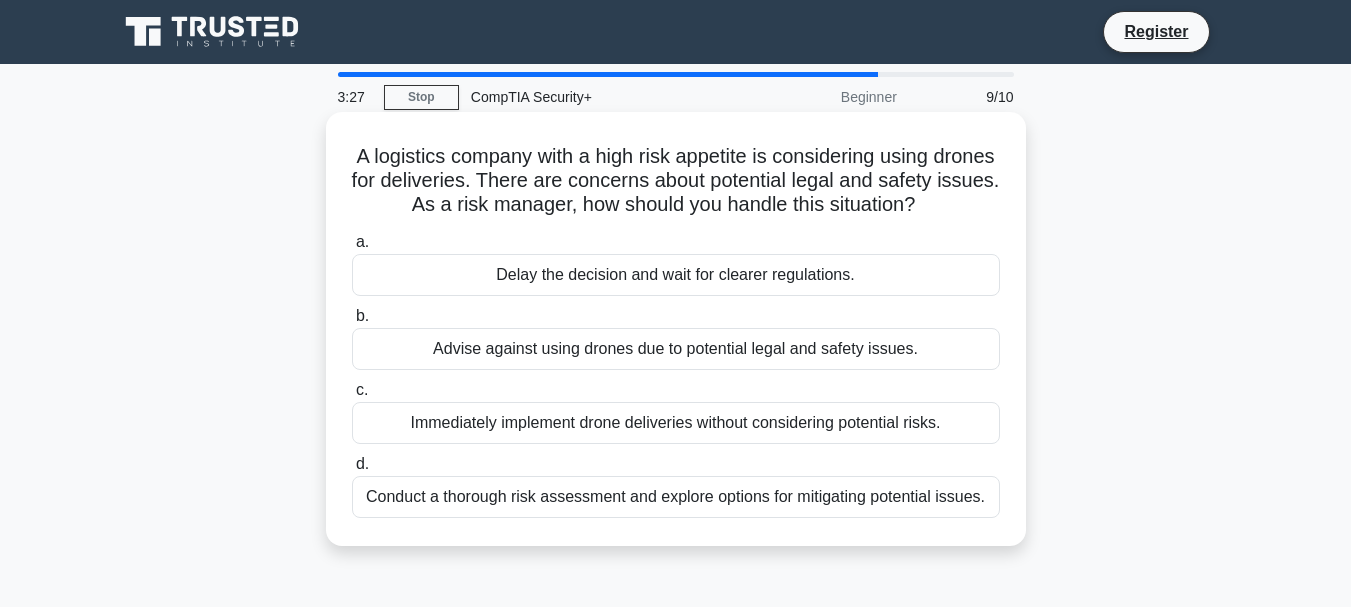 click on "d.
Conduct a thorough risk assessment and explore options for mitigating potential issues." at bounding box center [676, 485] 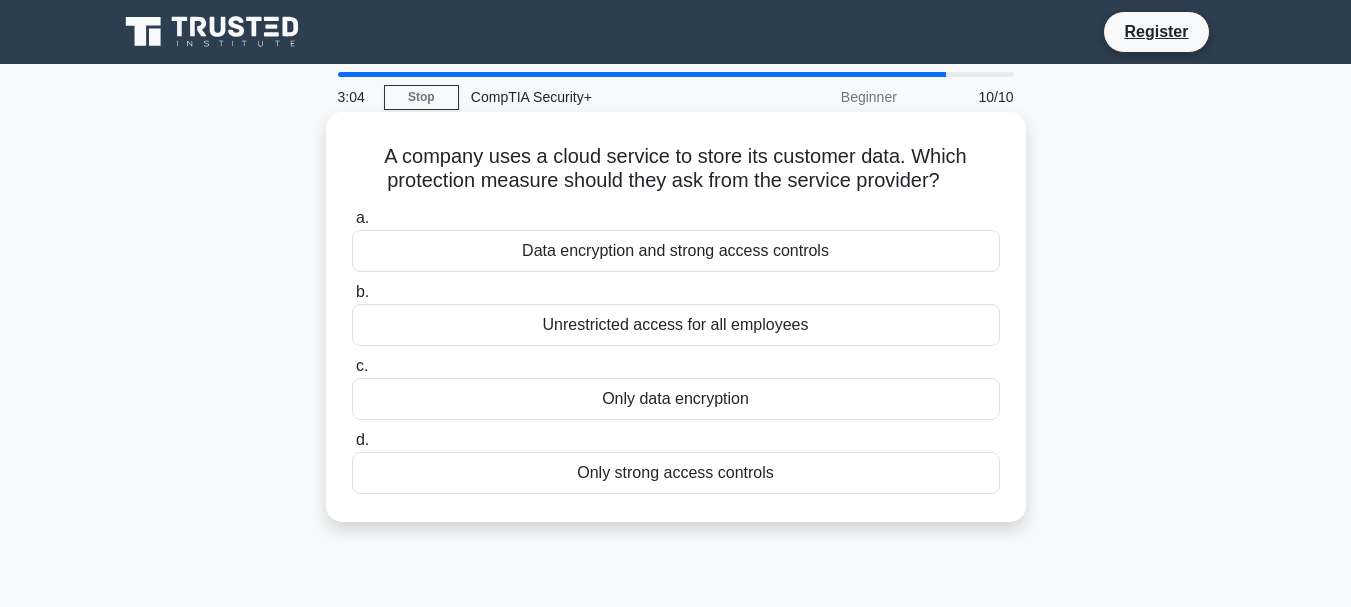 click on "Data encryption and strong access controls" at bounding box center (676, 251) 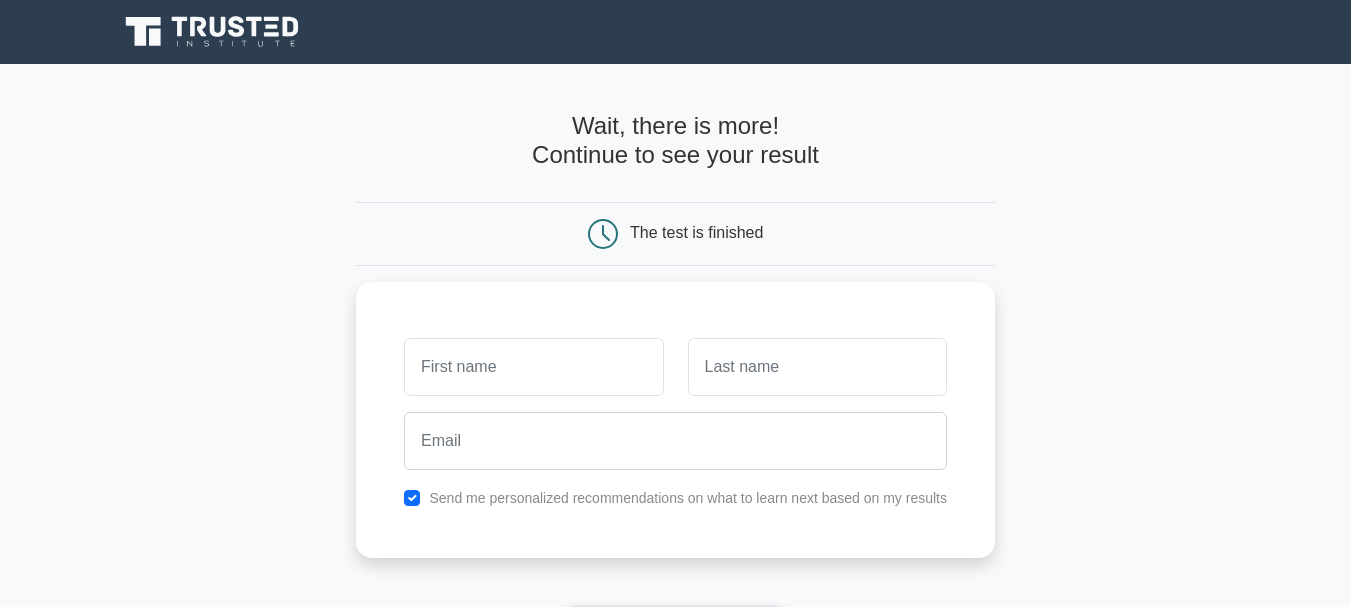 scroll, scrollTop: 0, scrollLeft: 0, axis: both 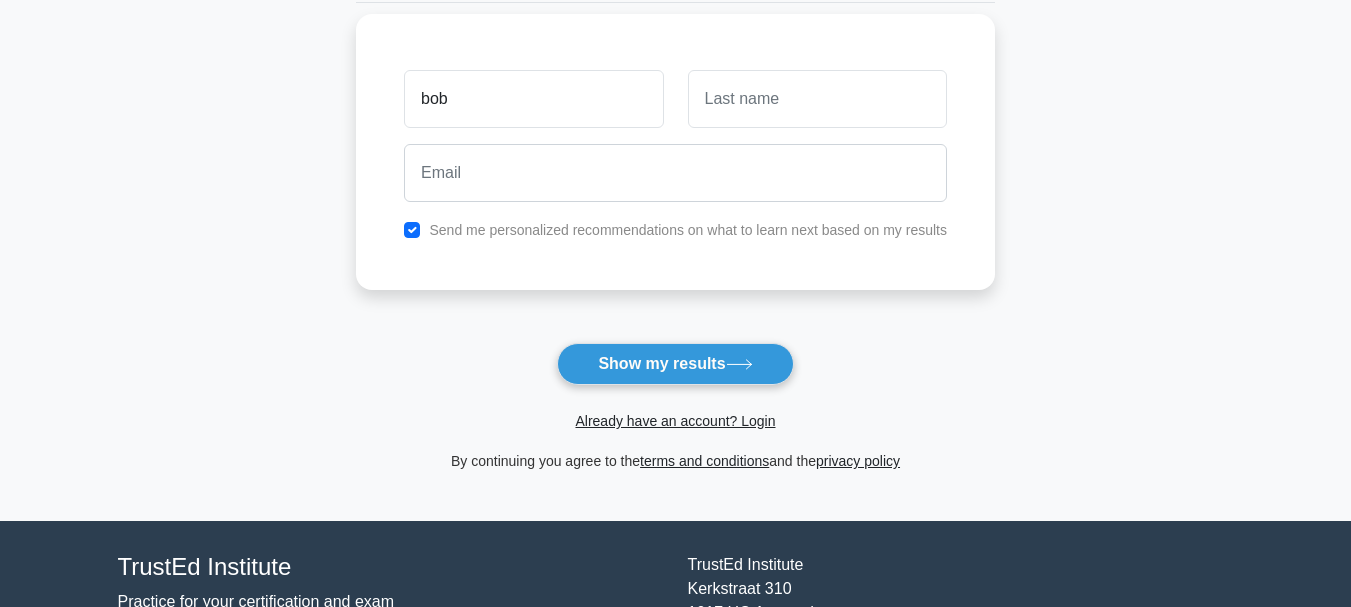 type on "bob" 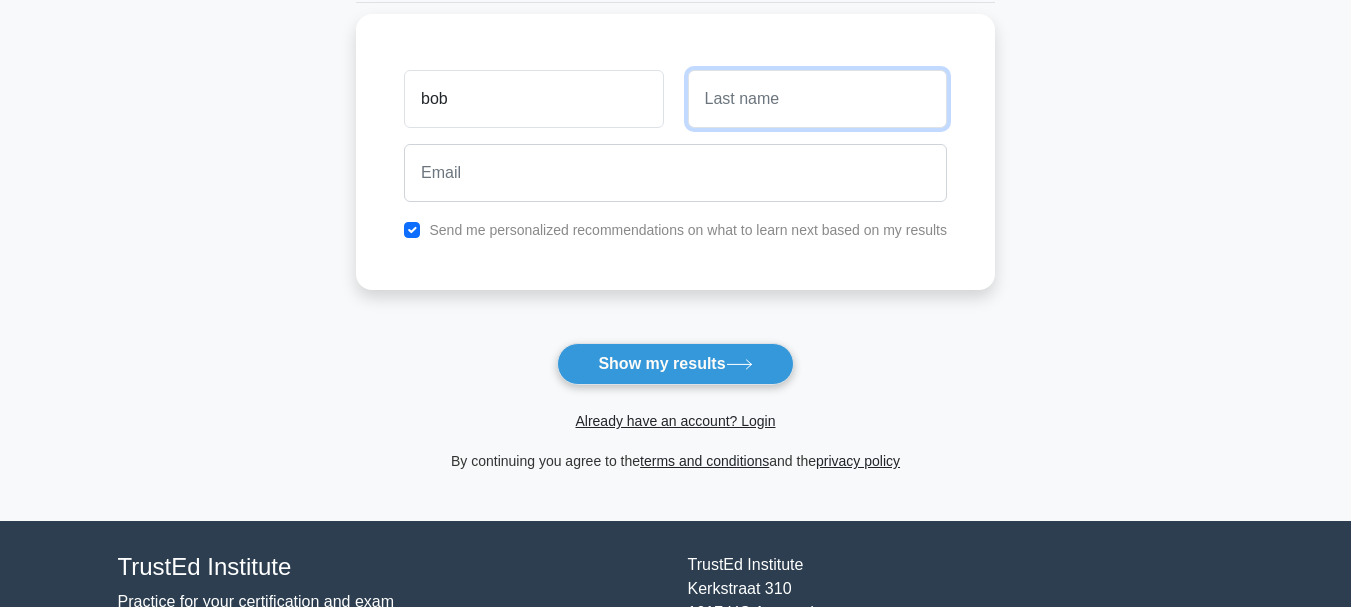 click at bounding box center [817, 99] 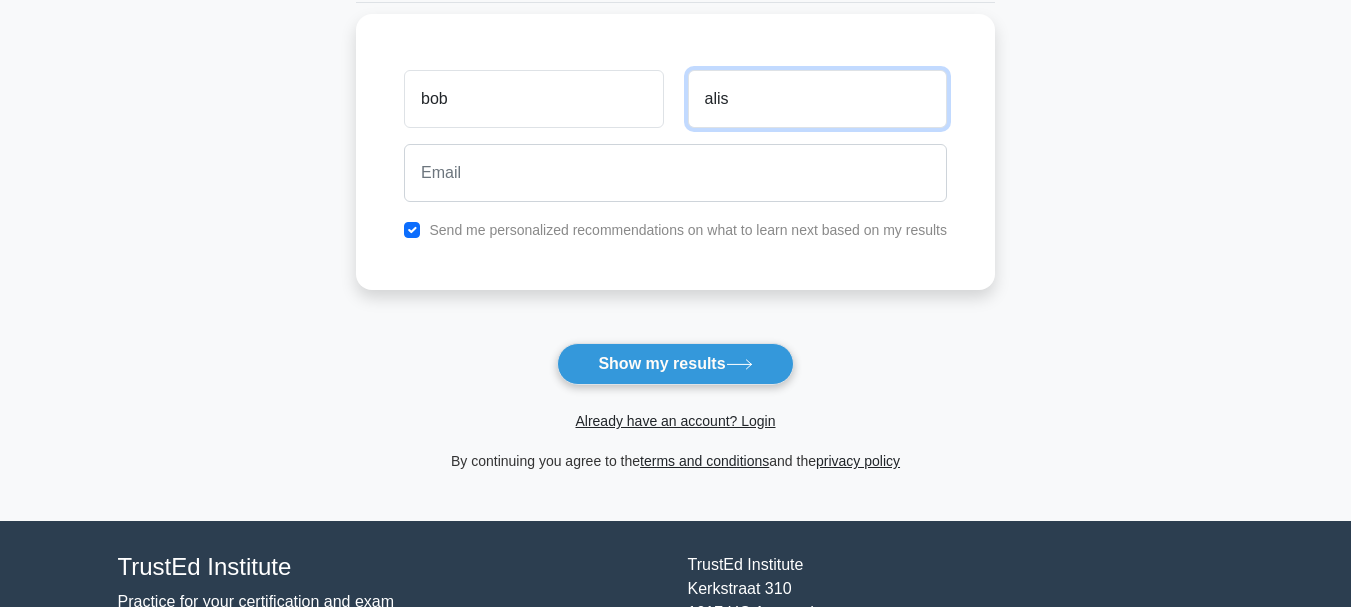 type on "alis" 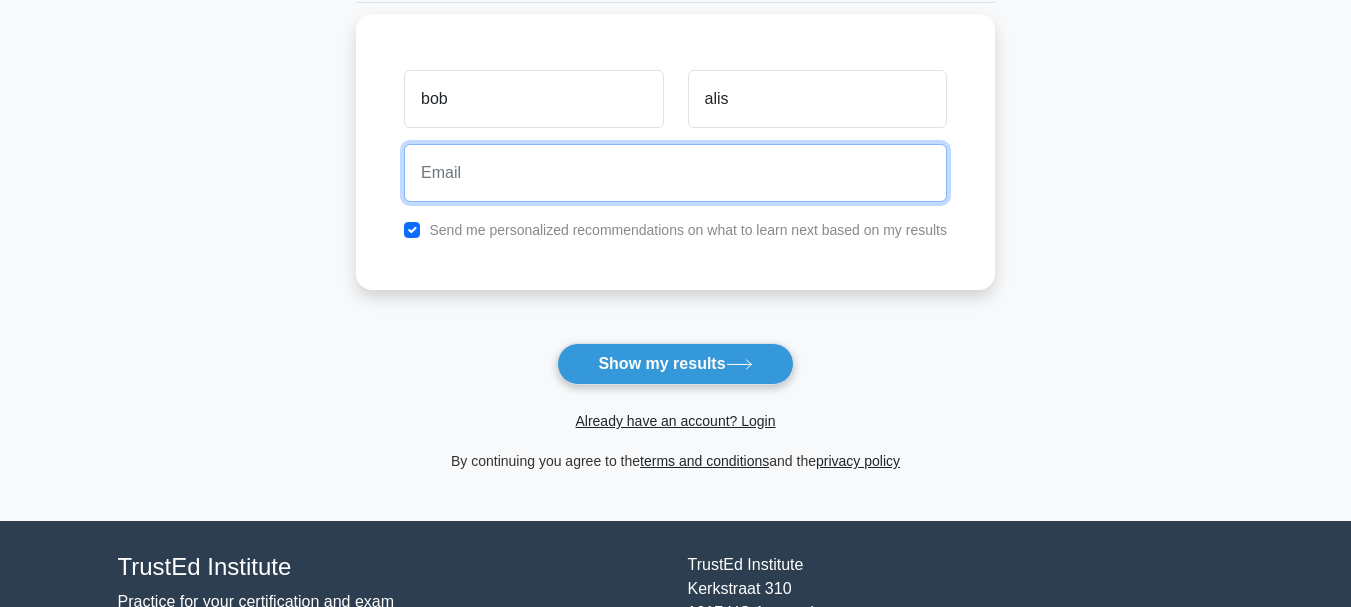 click at bounding box center [675, 173] 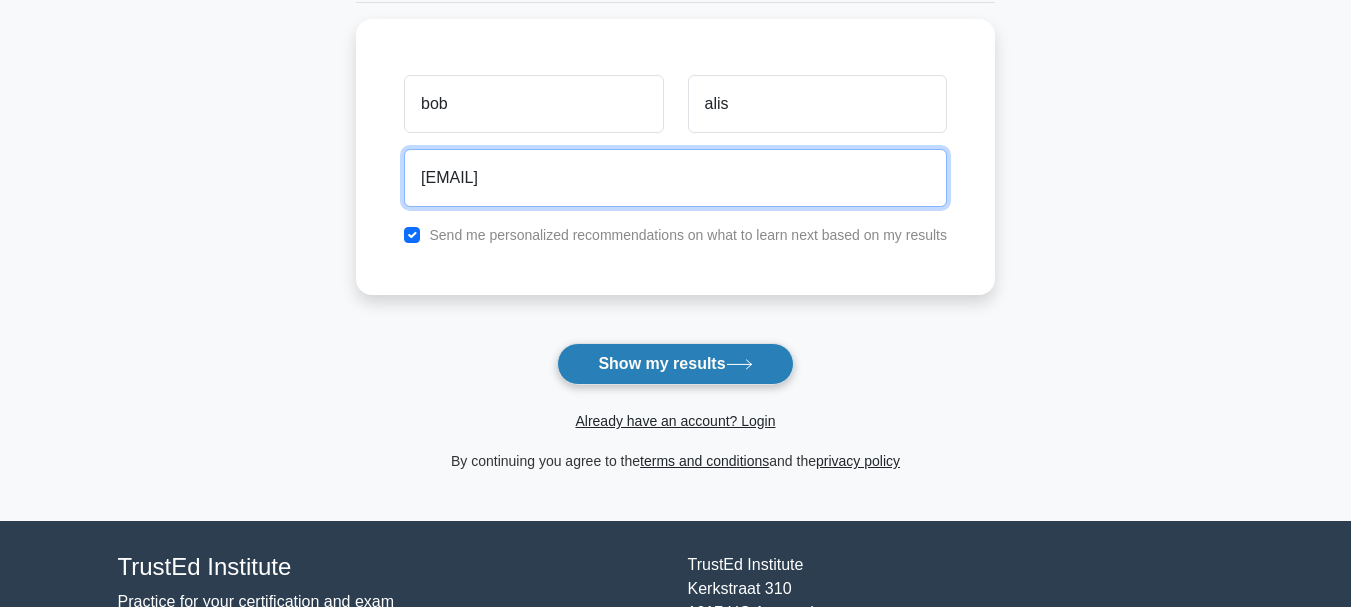 type on "yirab30803@endibit.com" 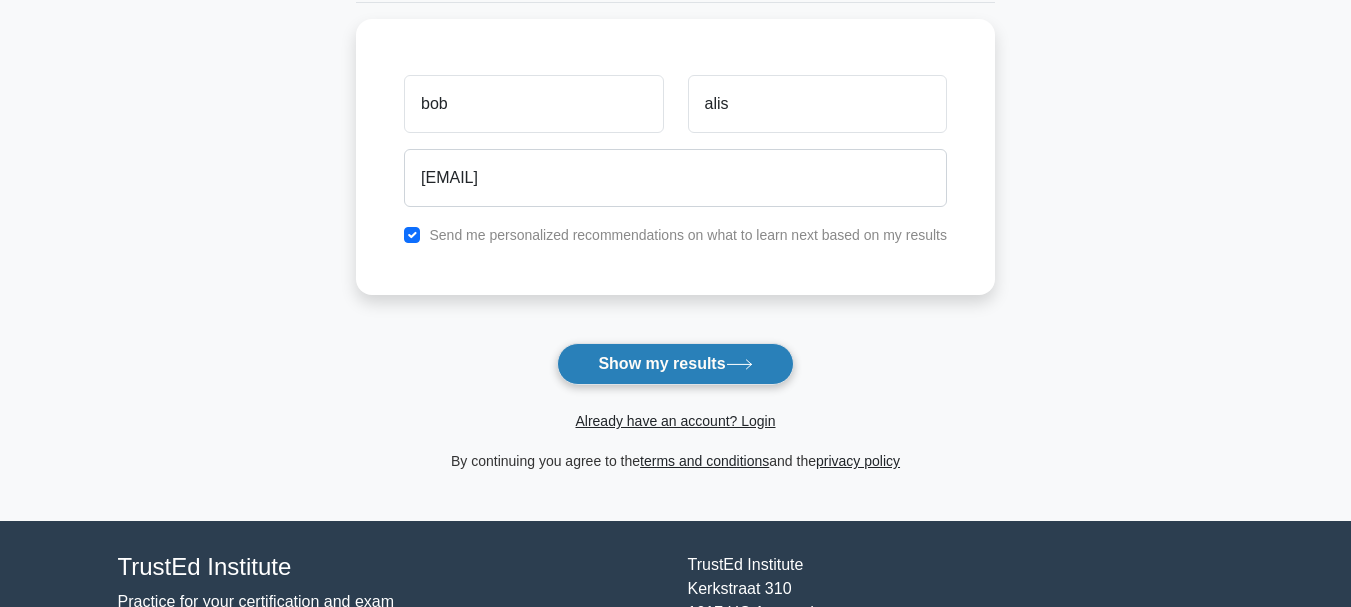 click on "Show my results" at bounding box center (675, 364) 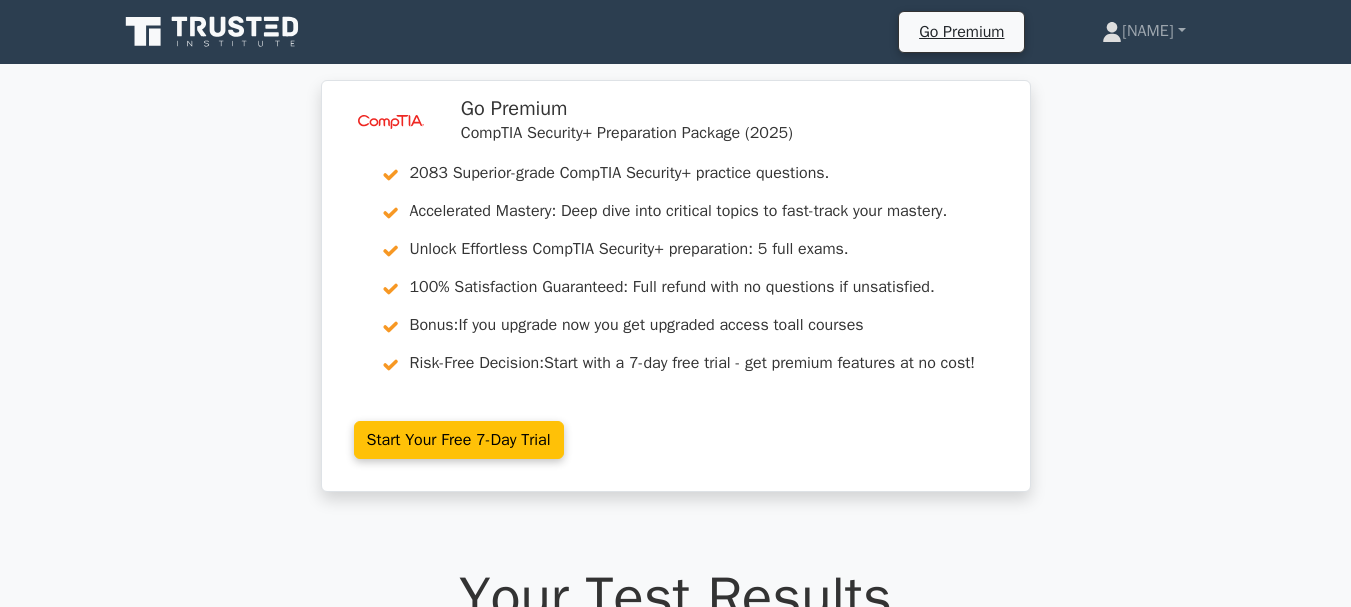 scroll, scrollTop: 0, scrollLeft: 0, axis: both 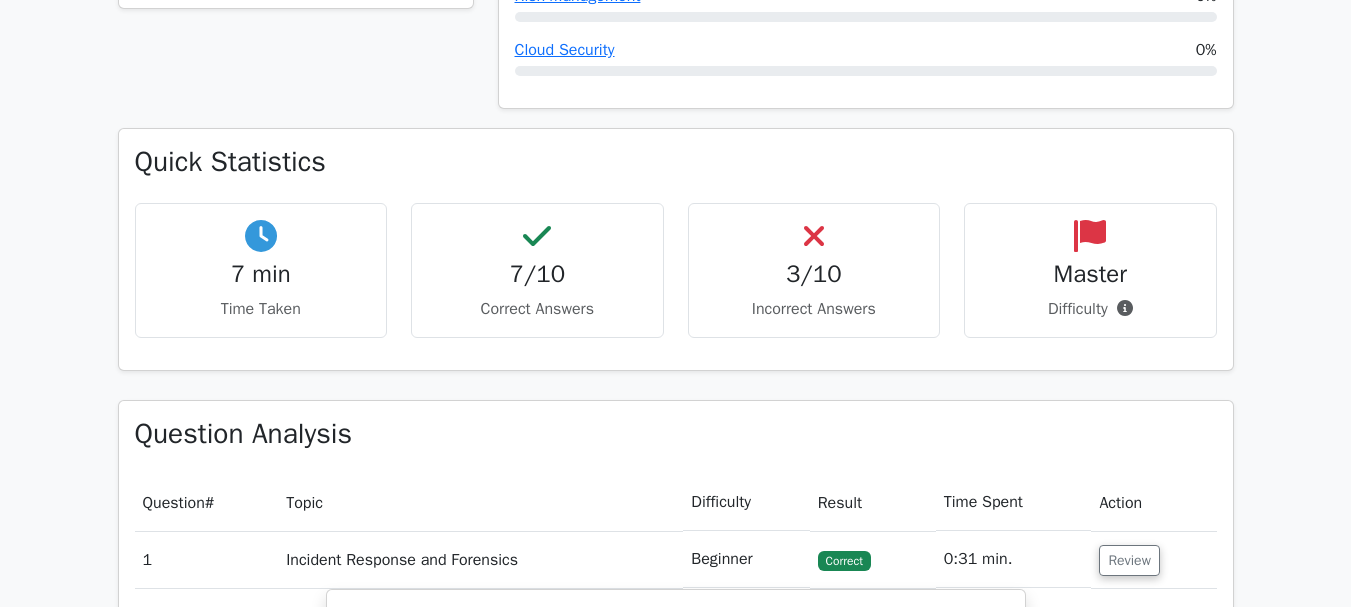 click on "3/10" at bounding box center (814, 274) 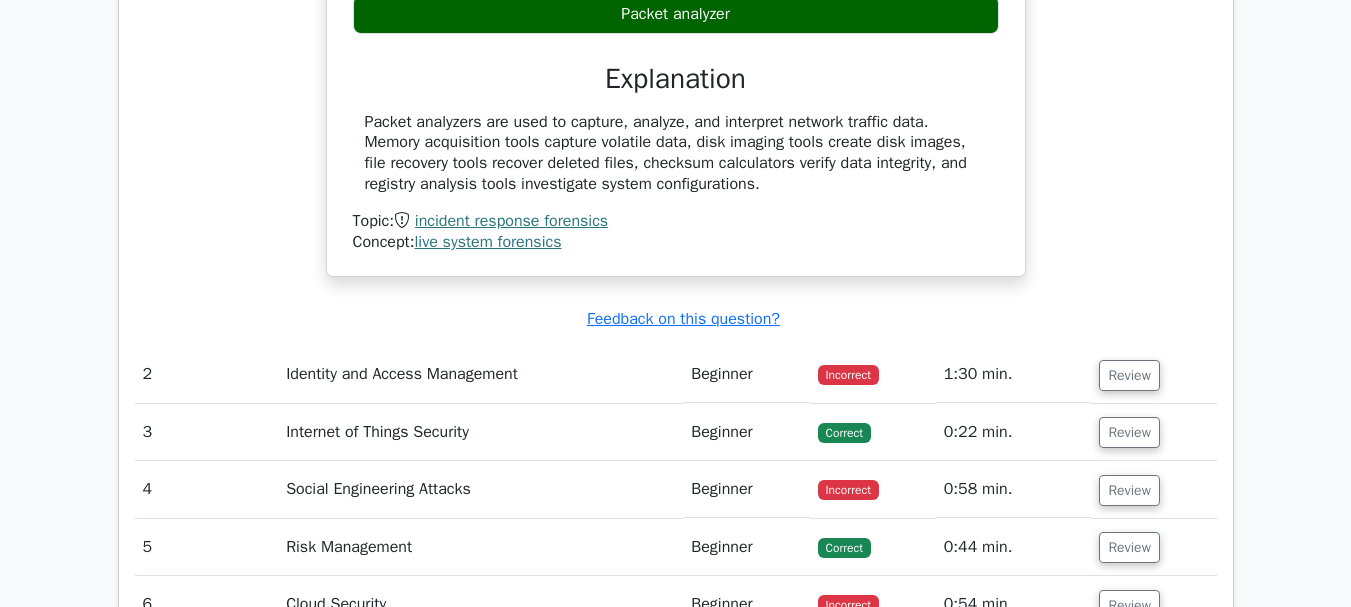 scroll, scrollTop: 1973, scrollLeft: 0, axis: vertical 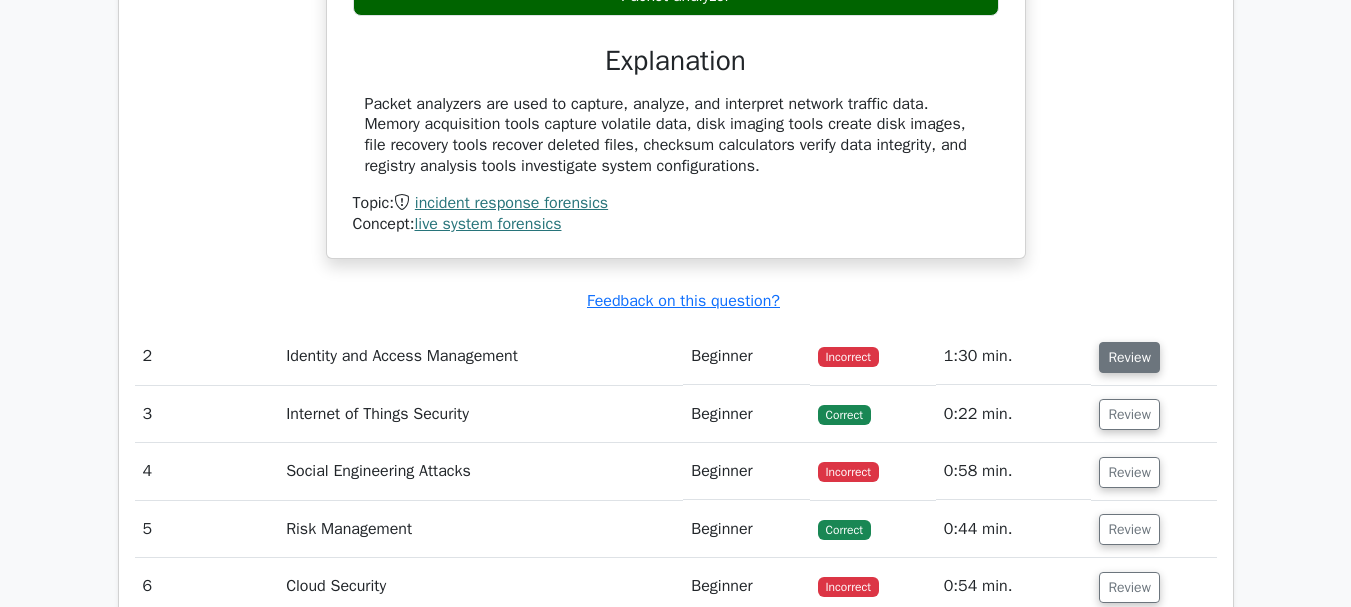 click on "Review" at bounding box center [1129, 357] 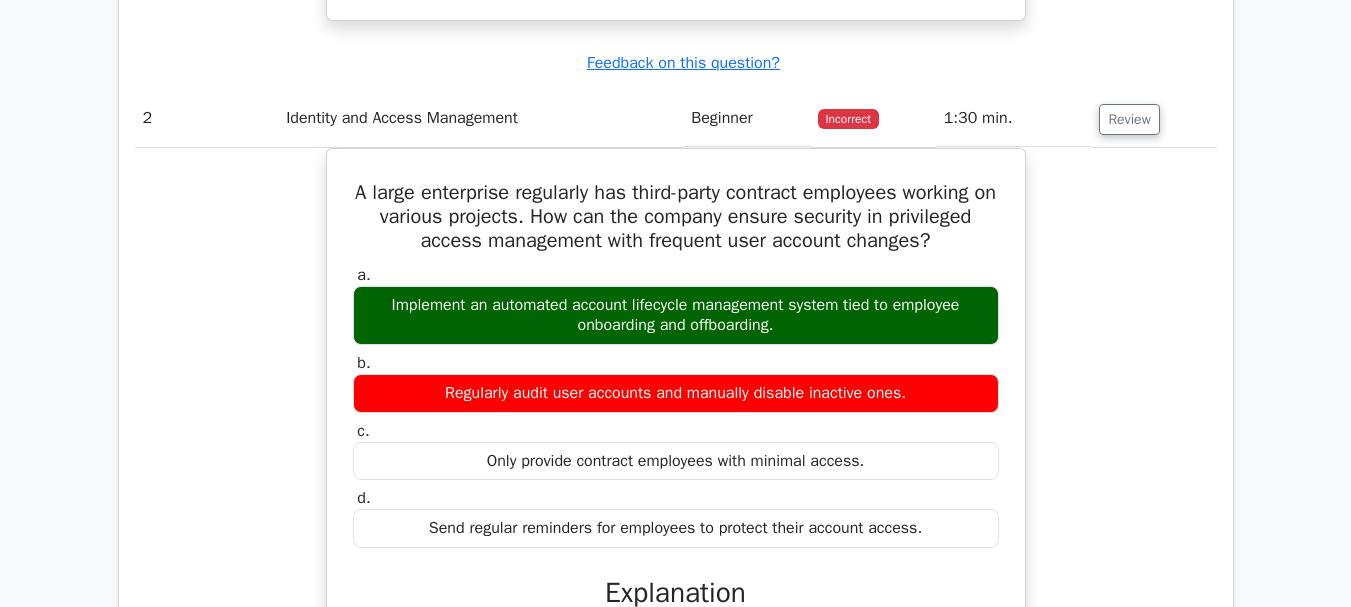 scroll, scrollTop: 2254, scrollLeft: 0, axis: vertical 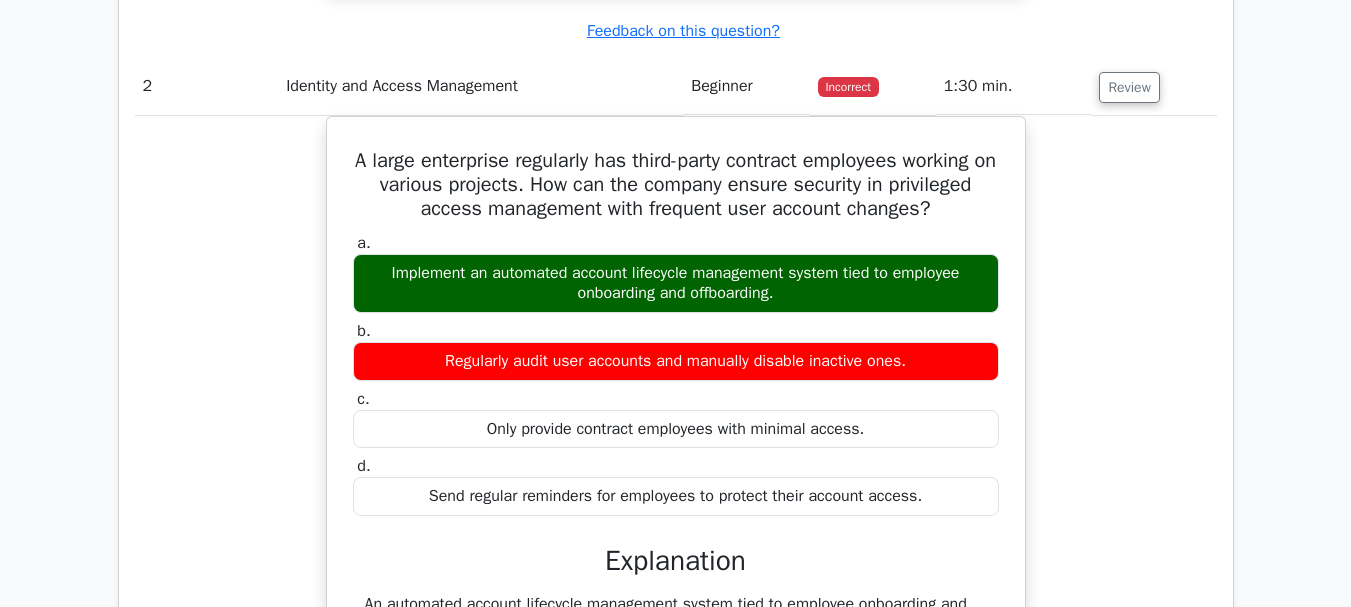 type 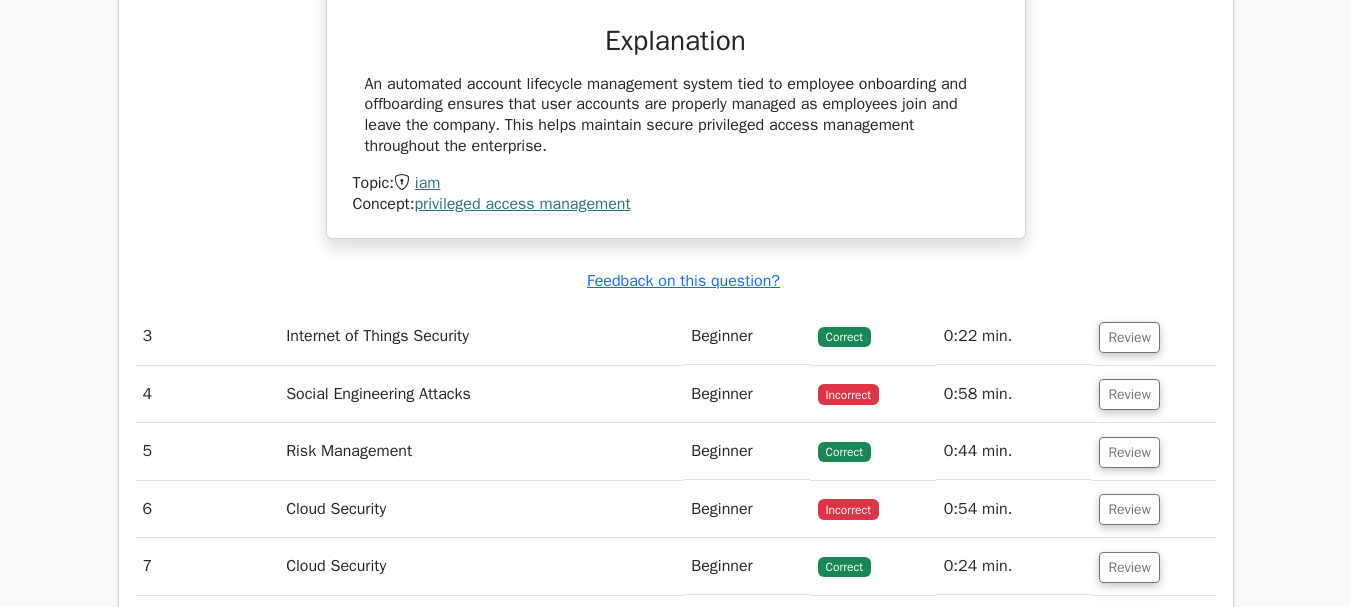 scroll, scrollTop: 2814, scrollLeft: 0, axis: vertical 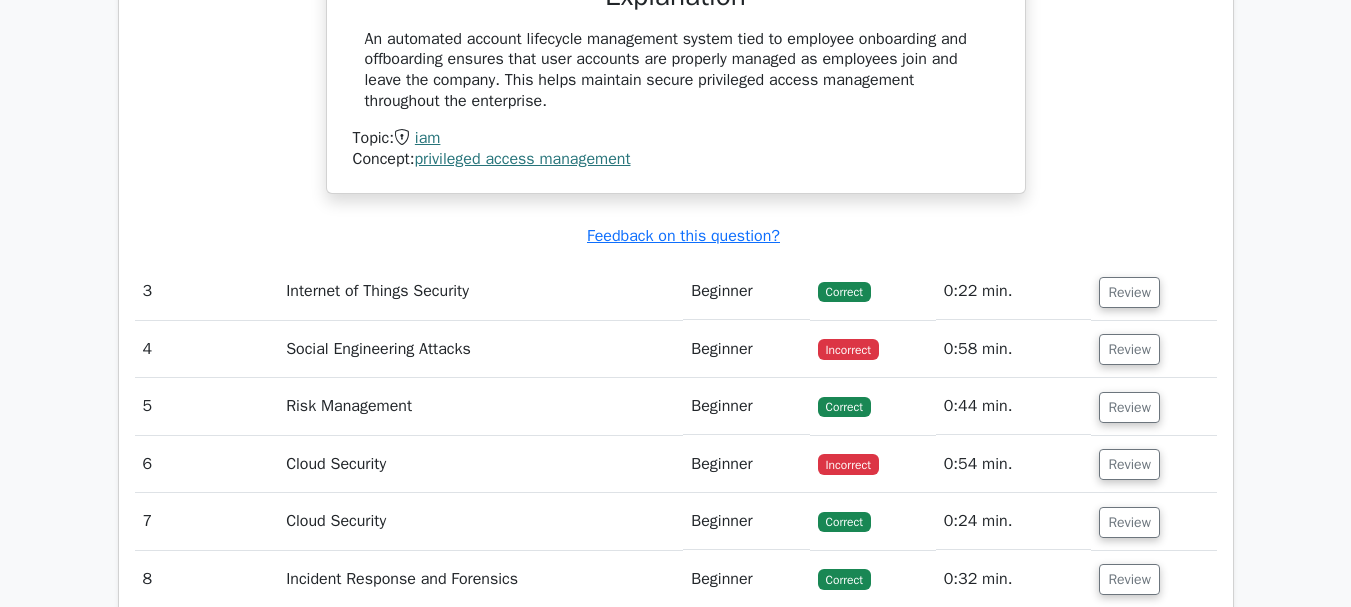 click on "Social Engineering Attacks" at bounding box center [480, 349] 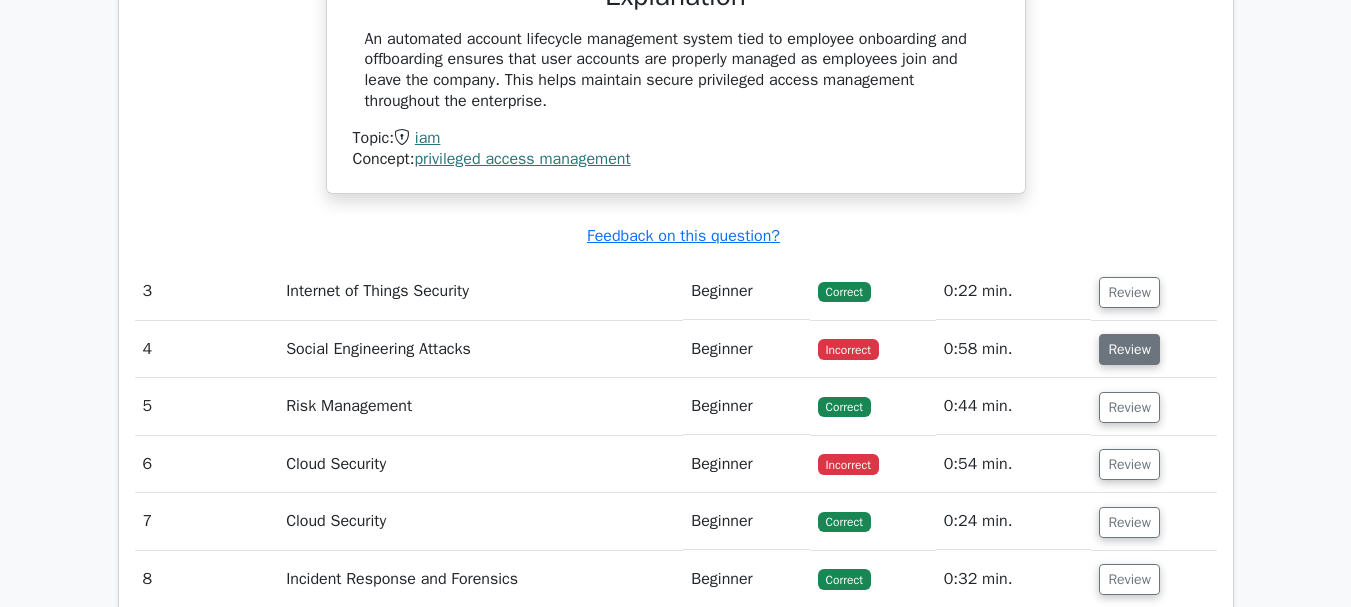 click on "Review" at bounding box center [1129, 349] 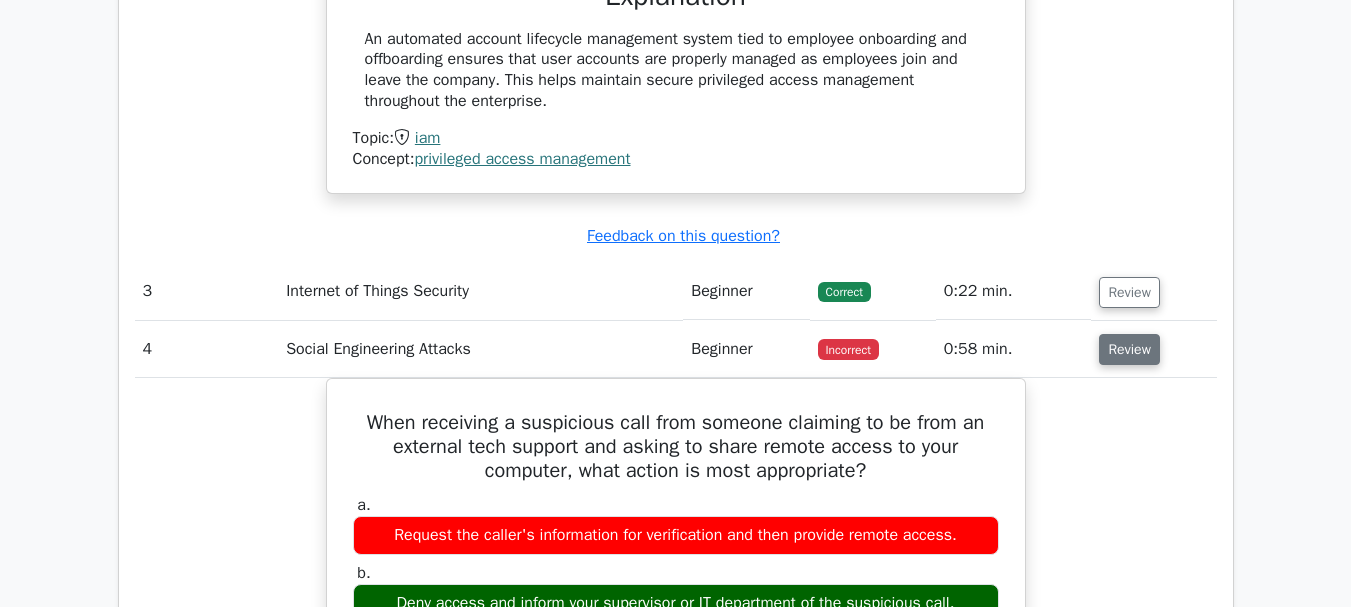 type 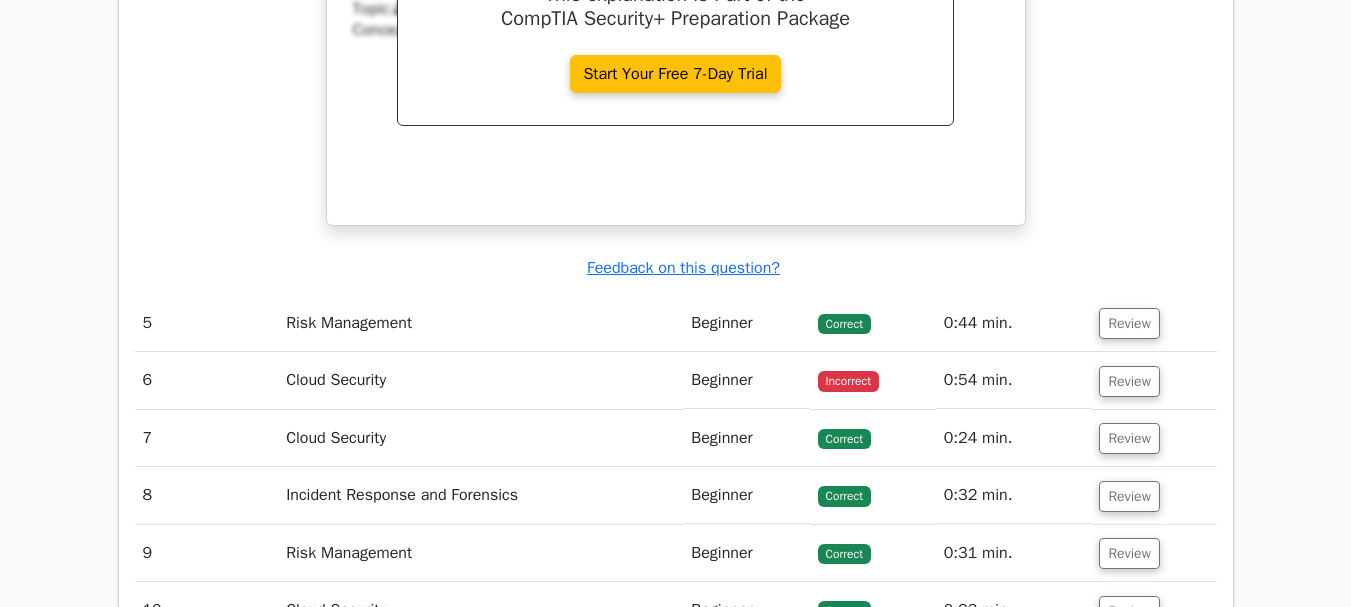 scroll, scrollTop: 3854, scrollLeft: 0, axis: vertical 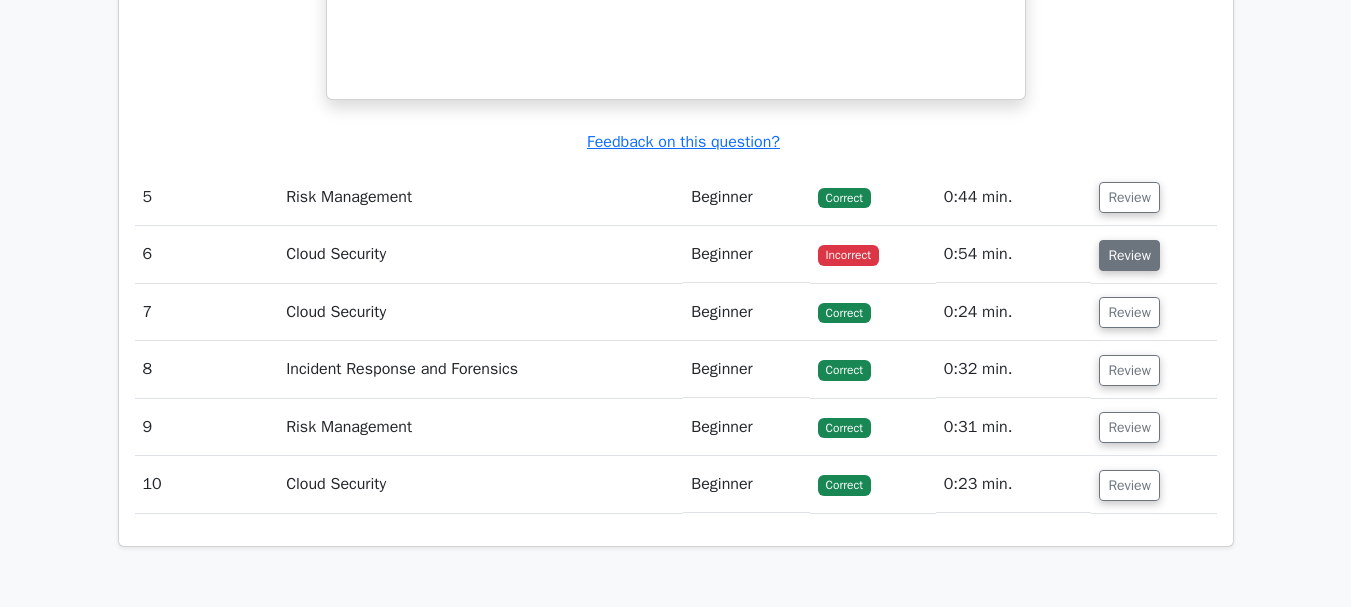 click on "Review" at bounding box center (1129, 255) 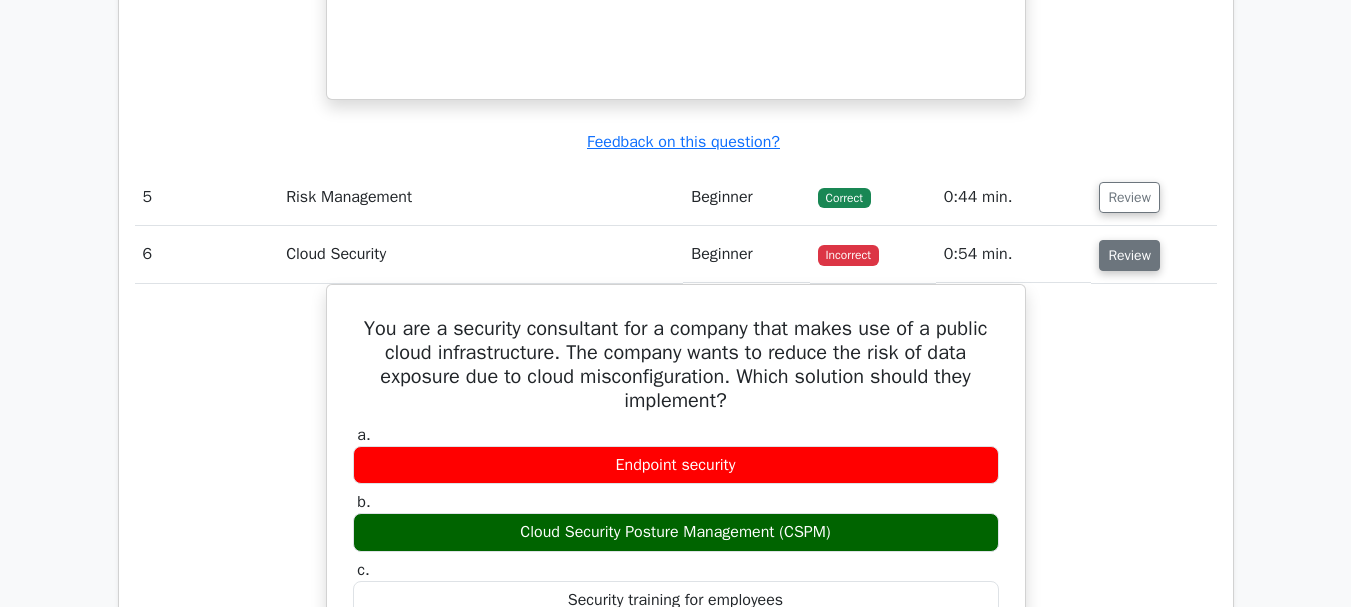 click on "Review" at bounding box center [1129, 255] 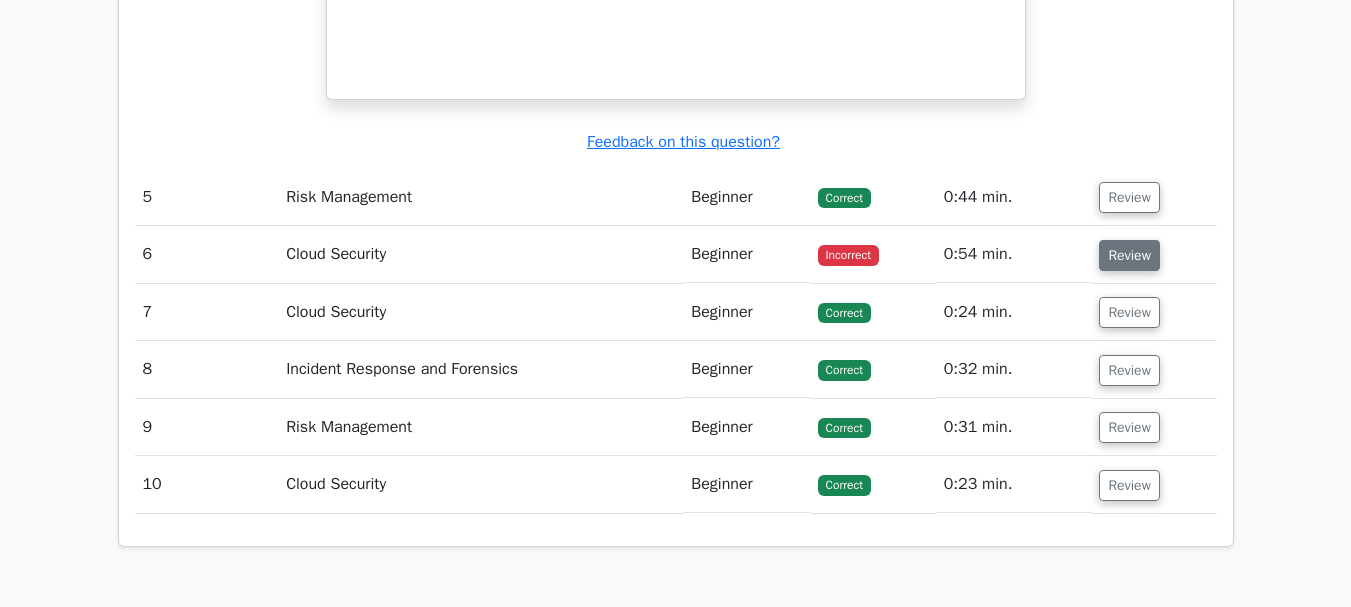 click on "Review" at bounding box center [1129, 255] 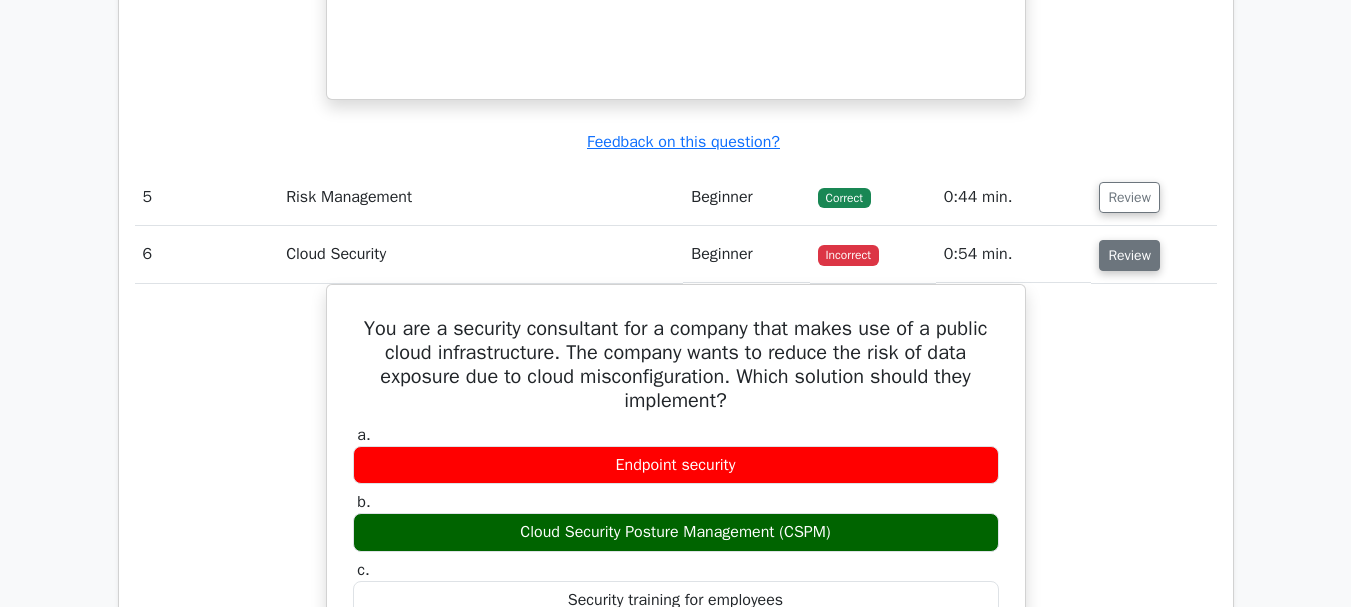 type 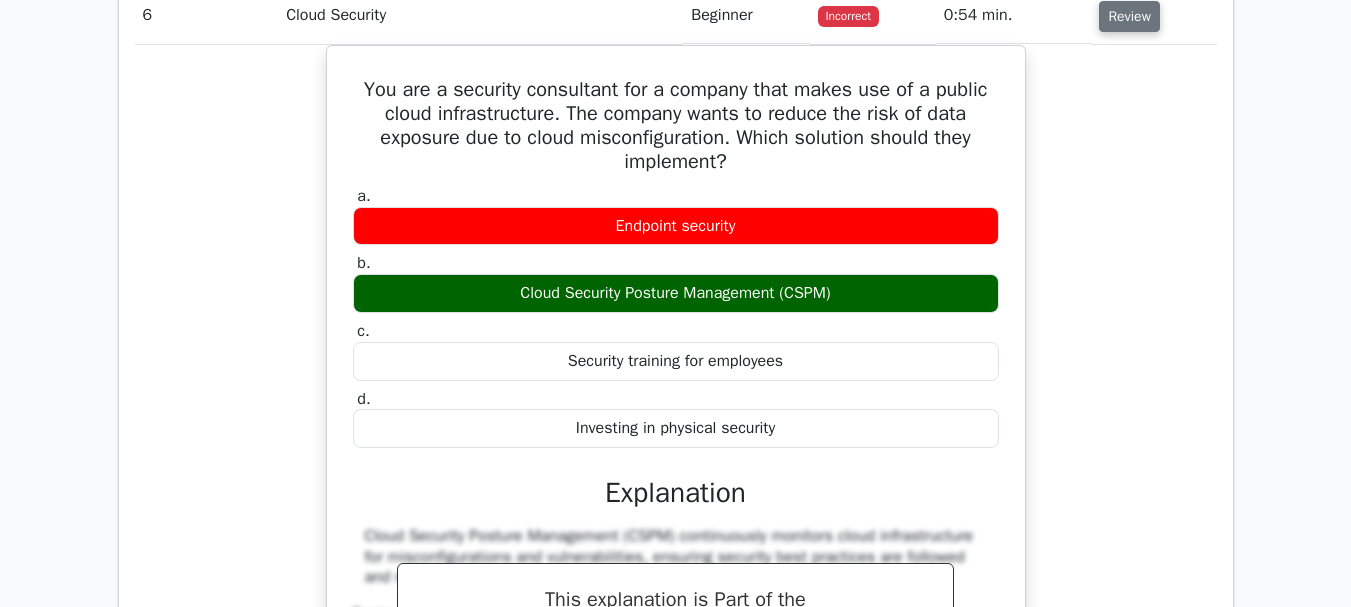 scroll, scrollTop: 4094, scrollLeft: 0, axis: vertical 